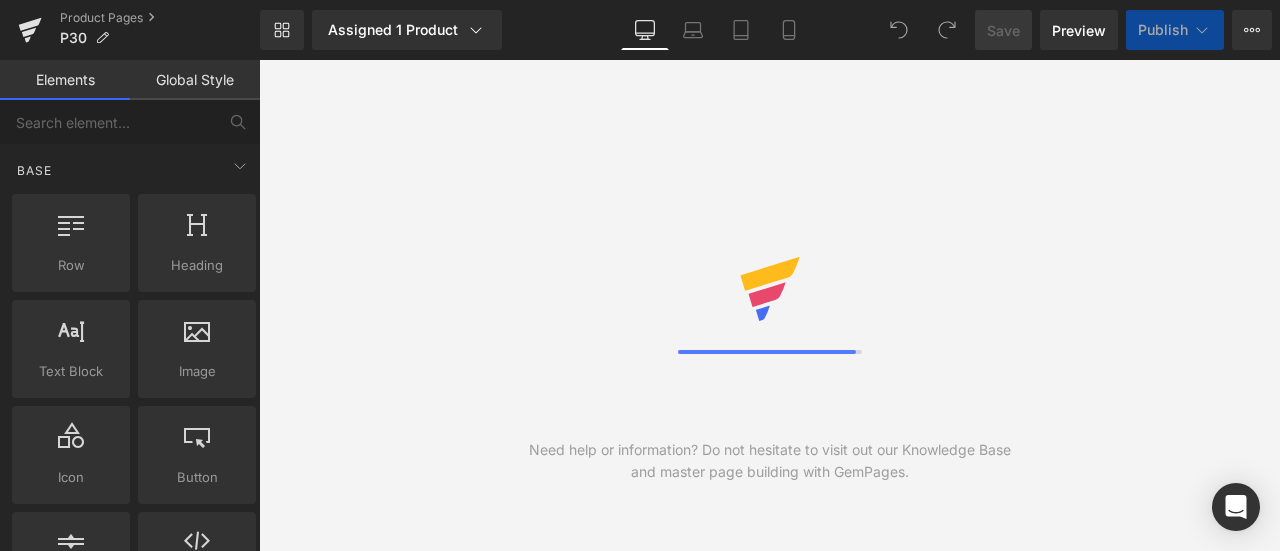 scroll, scrollTop: 0, scrollLeft: 0, axis: both 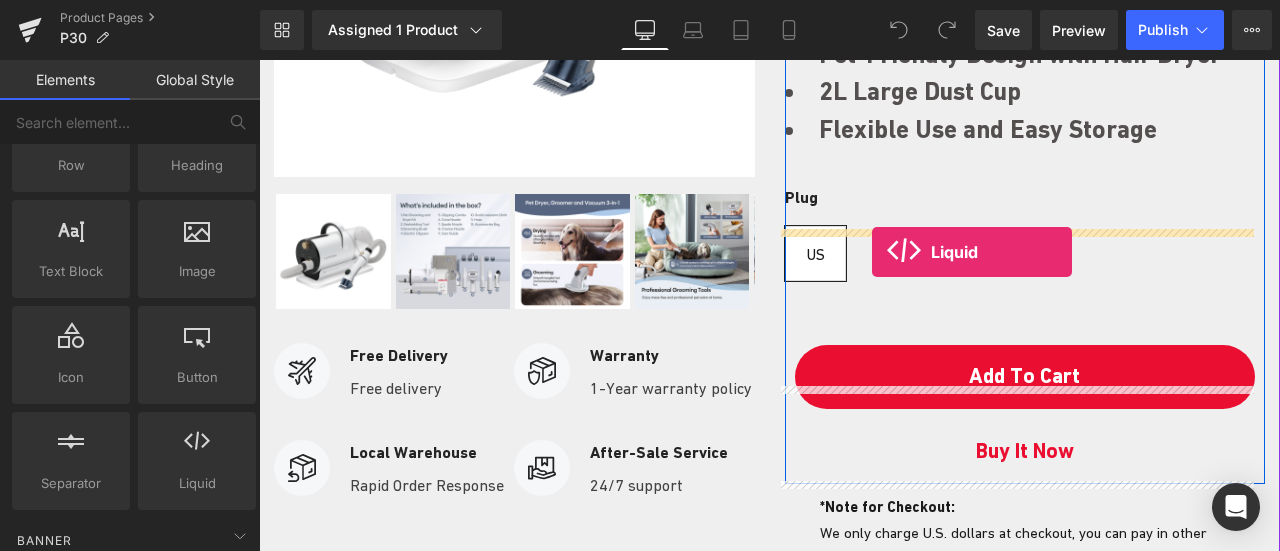 drag, startPoint x: 445, startPoint y: 490, endPoint x: 872, endPoint y: 252, distance: 488.84863 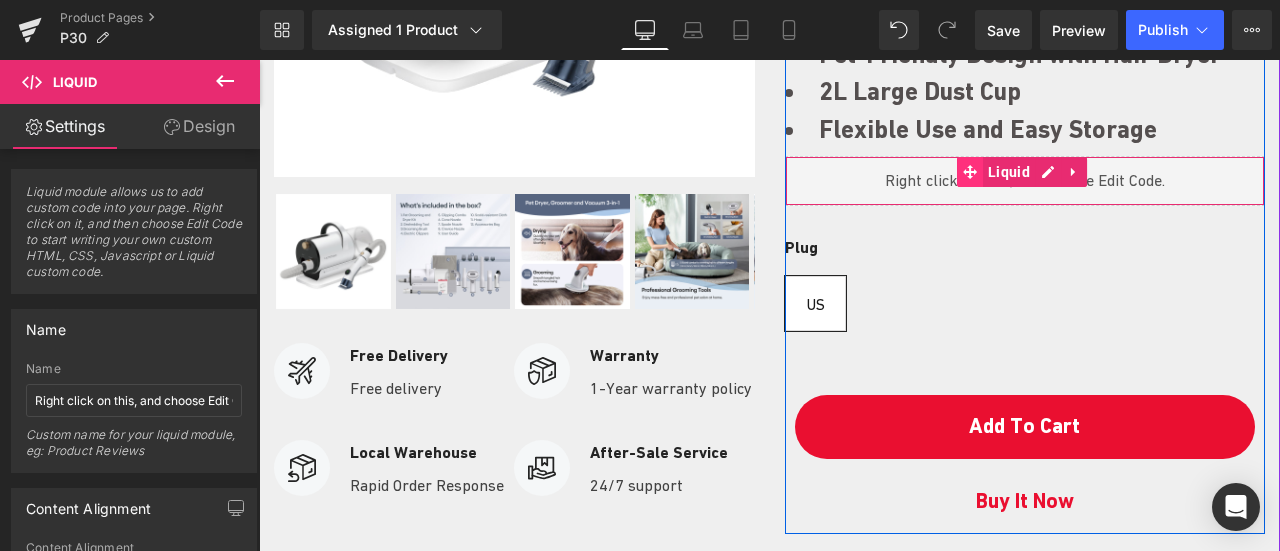 click at bounding box center (970, 172) 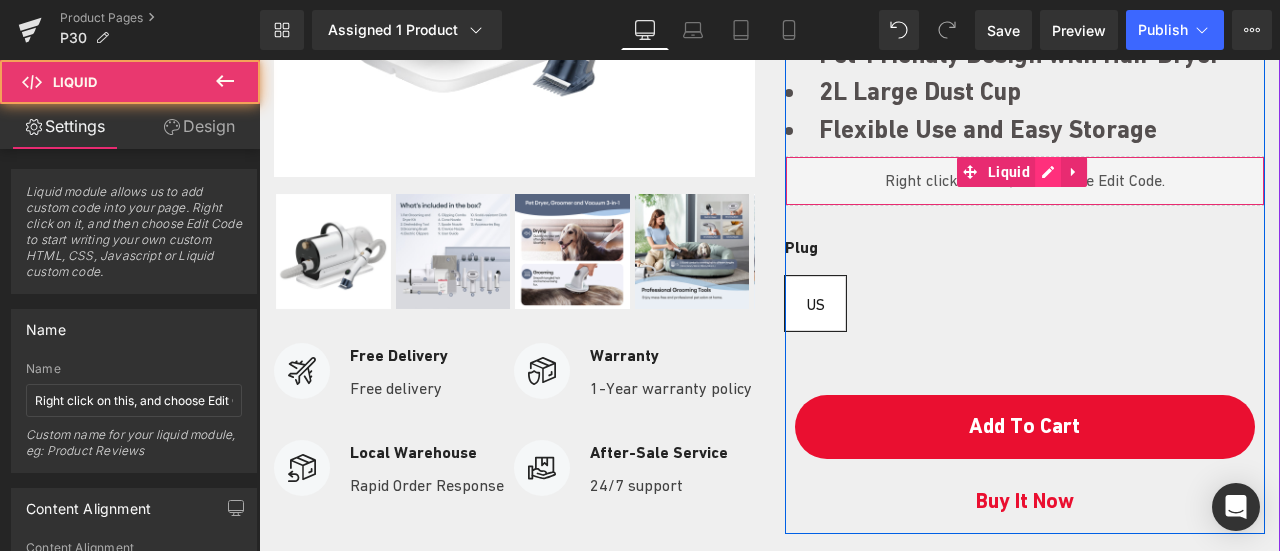 click on "Liquid" at bounding box center [1025, 181] 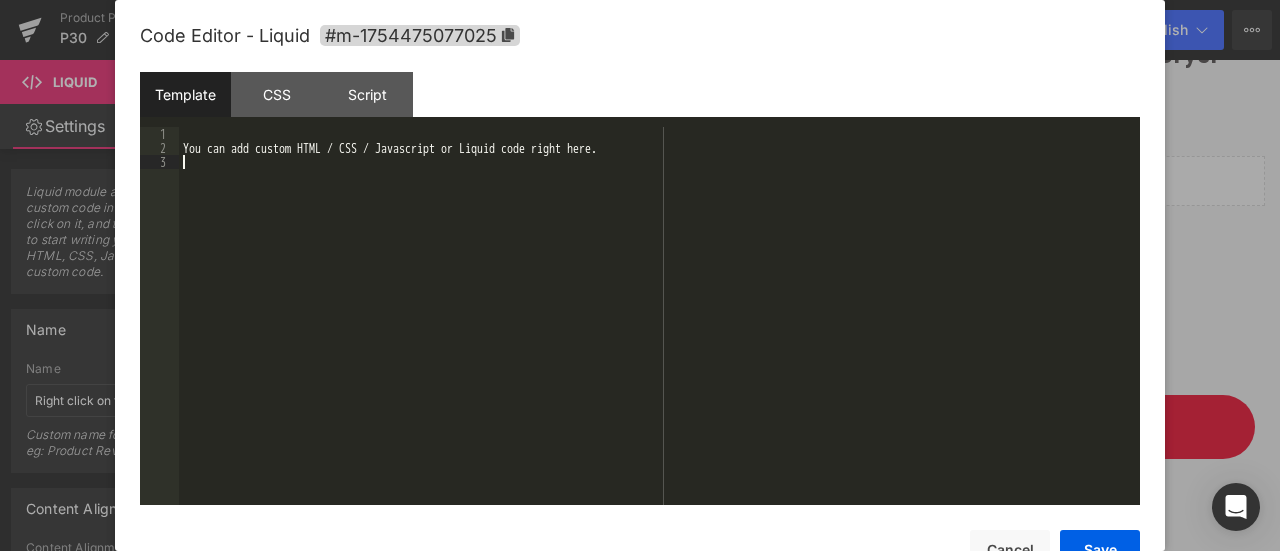 click on "You can add custom HTML / CSS / Javascript or Liquid code right here." at bounding box center (659, 330) 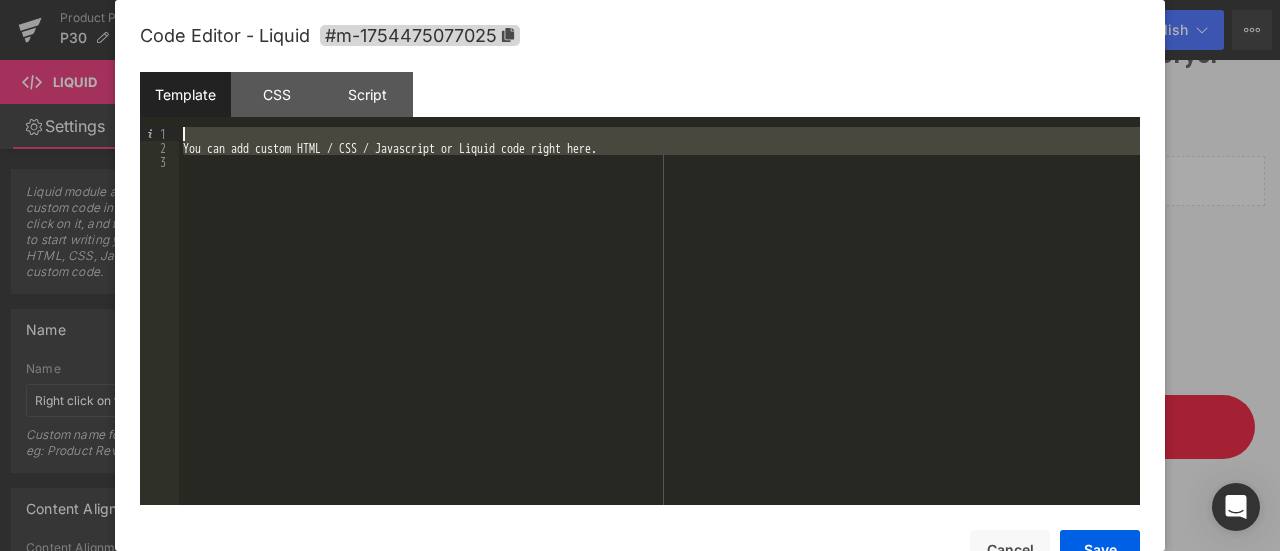 drag, startPoint x: 497, startPoint y: 257, endPoint x: 128, endPoint y: 110, distance: 397.20273 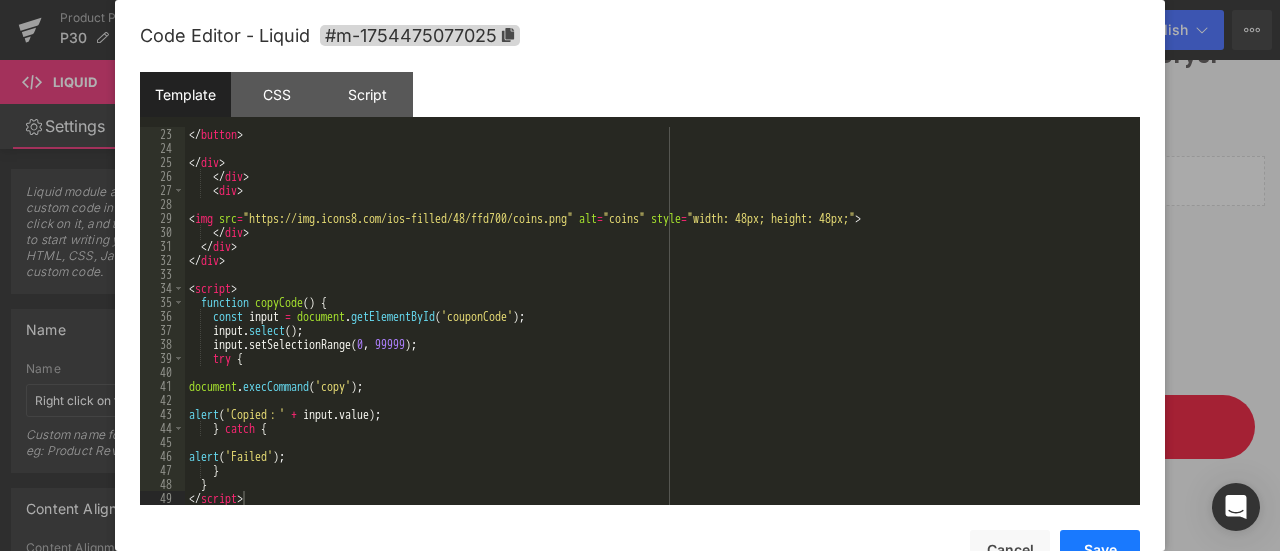click on "Save" at bounding box center [1100, 550] 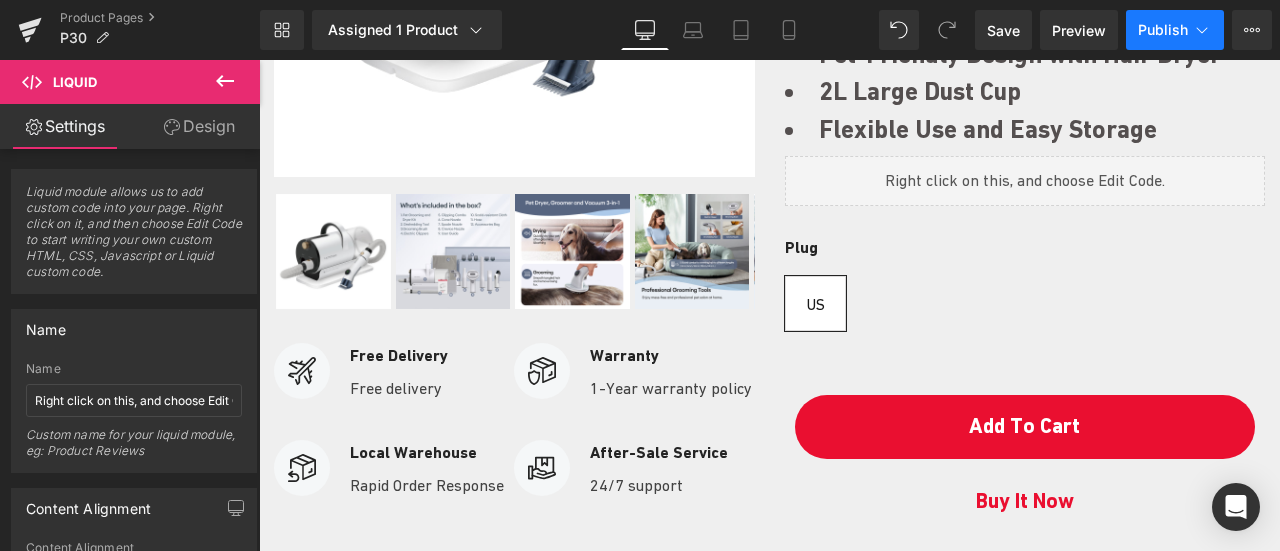 click on "Publish" at bounding box center (1163, 30) 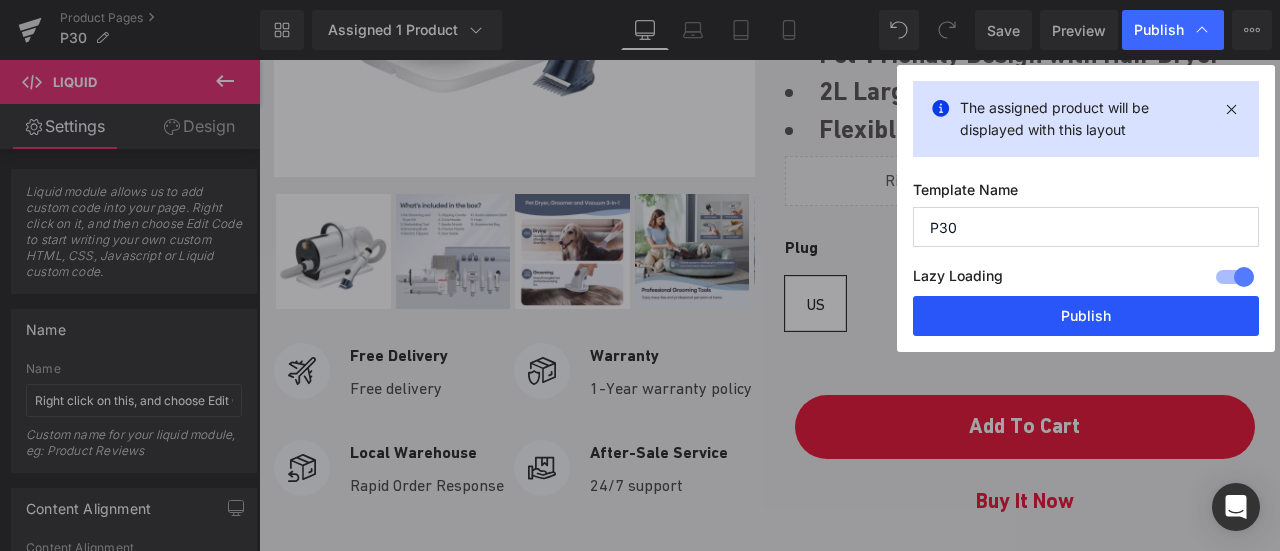 click on "Publish" at bounding box center [1086, 316] 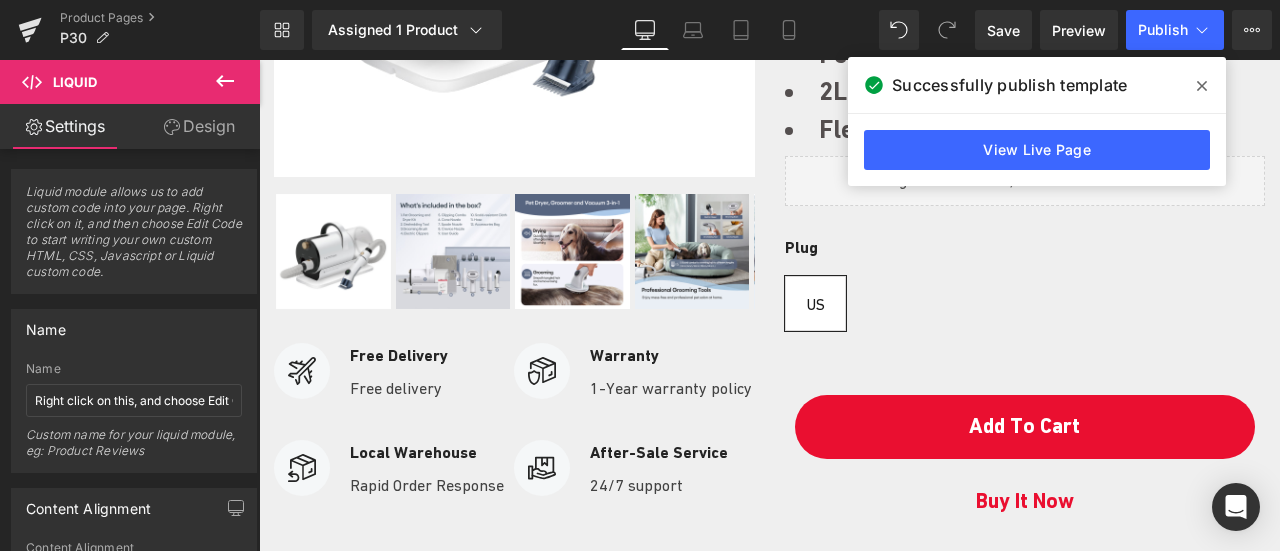 click 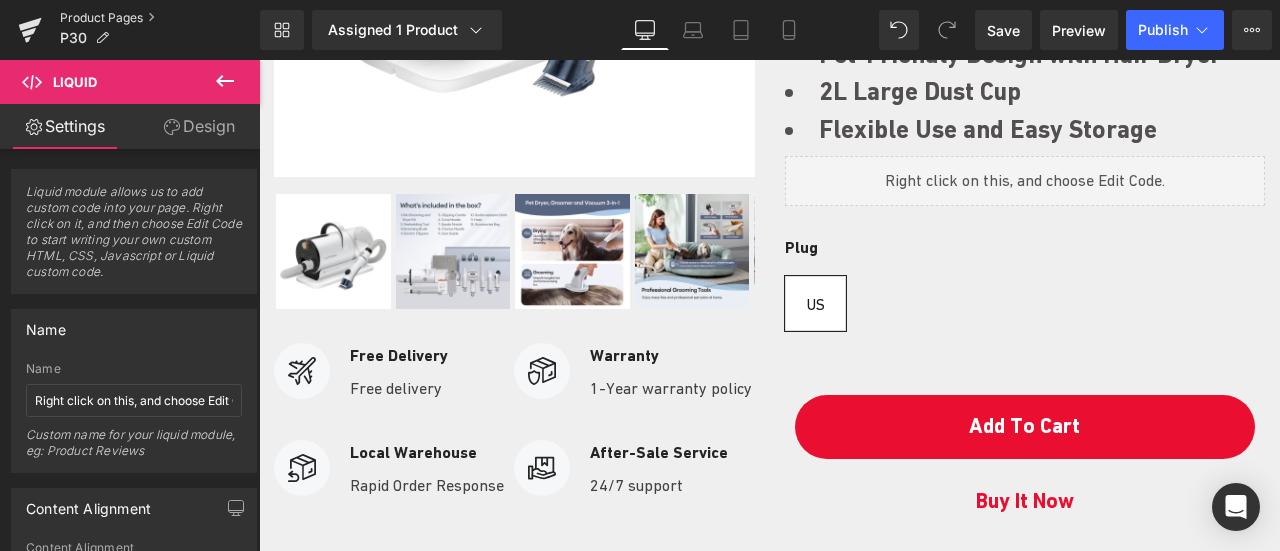 click on "Product Pages" at bounding box center (160, 18) 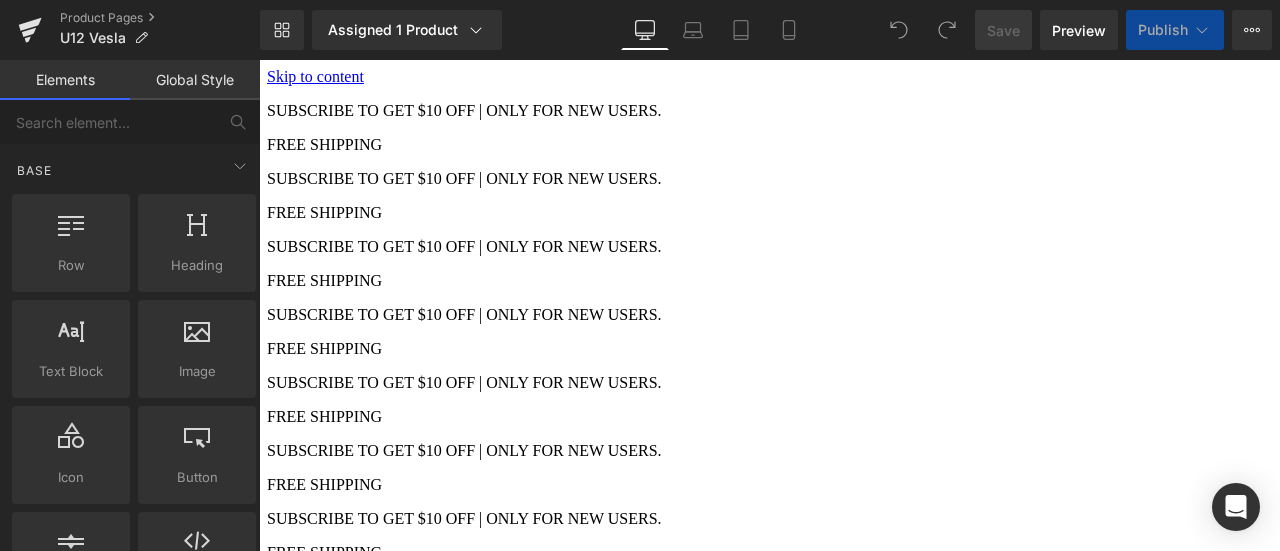 scroll, scrollTop: 200, scrollLeft: 0, axis: vertical 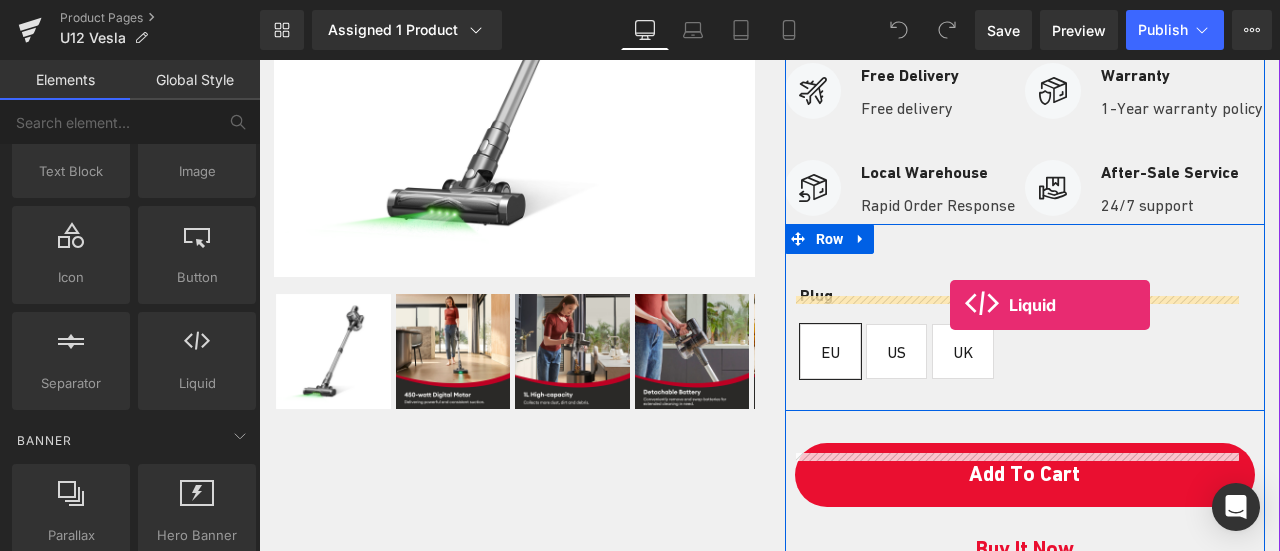 drag, startPoint x: 443, startPoint y: 415, endPoint x: 950, endPoint y: 305, distance: 518.7957 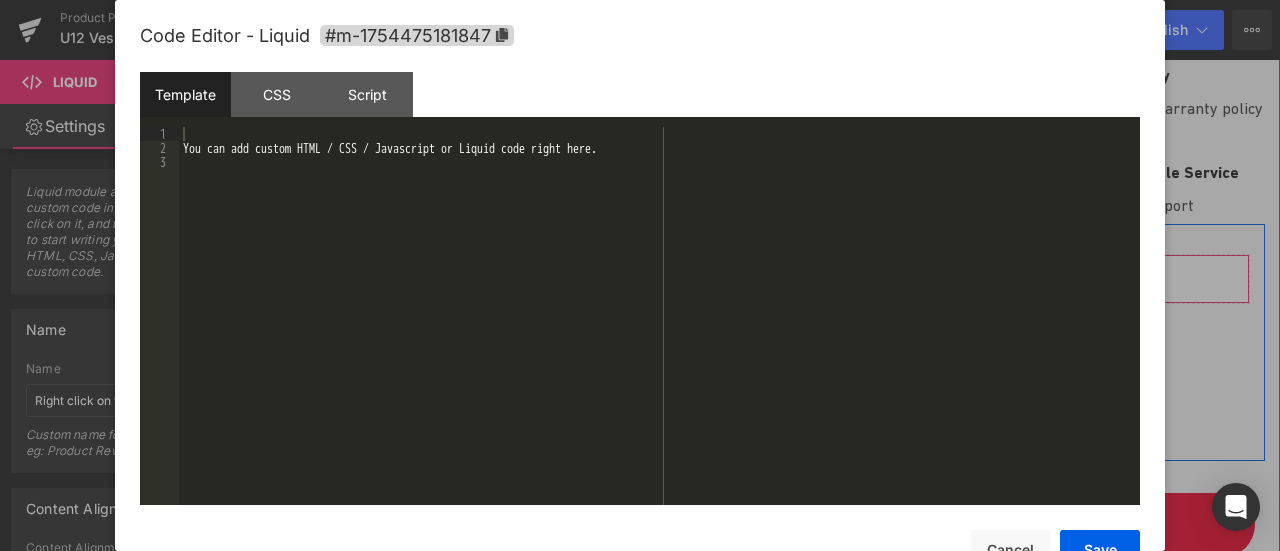 click on "Liquid" at bounding box center (1025, 279) 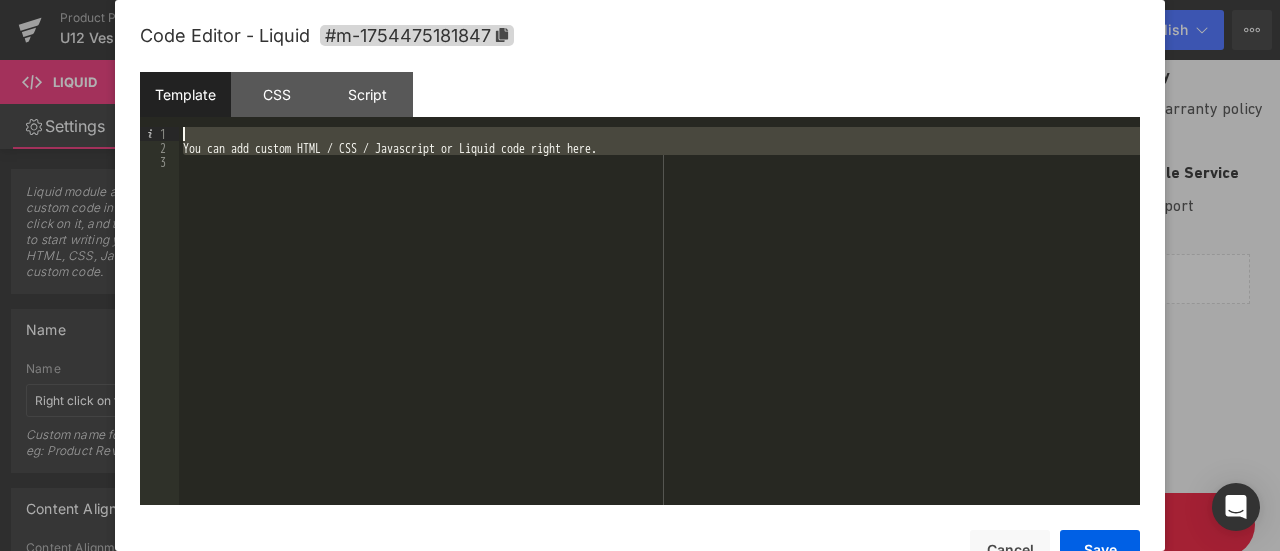 drag, startPoint x: 396, startPoint y: 241, endPoint x: 84, endPoint y: 113, distance: 337.2358 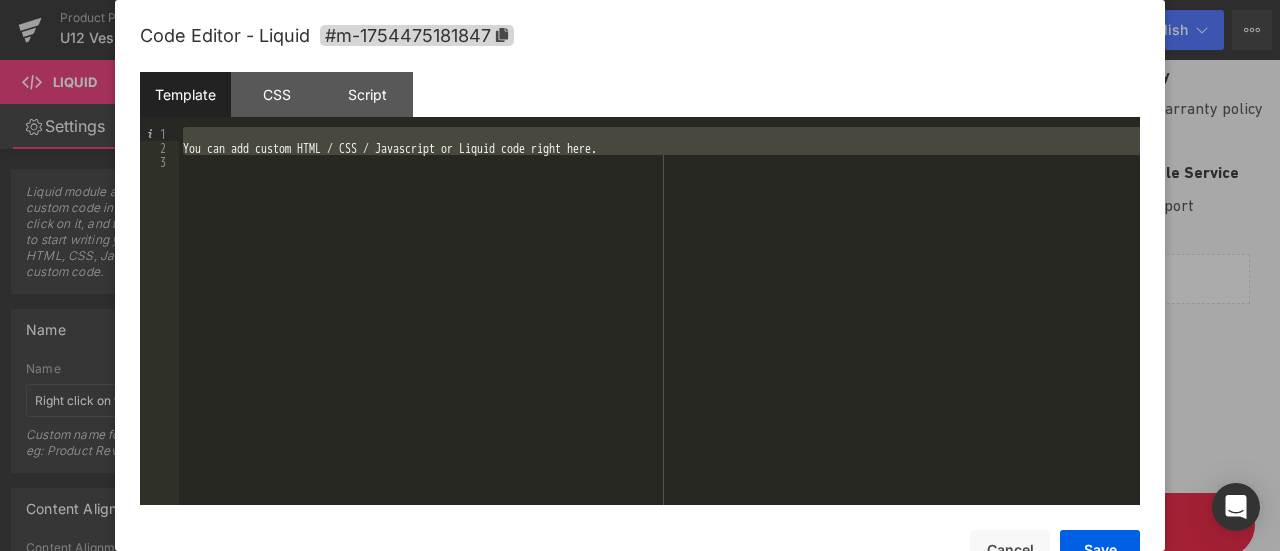 scroll, scrollTop: 378, scrollLeft: 0, axis: vertical 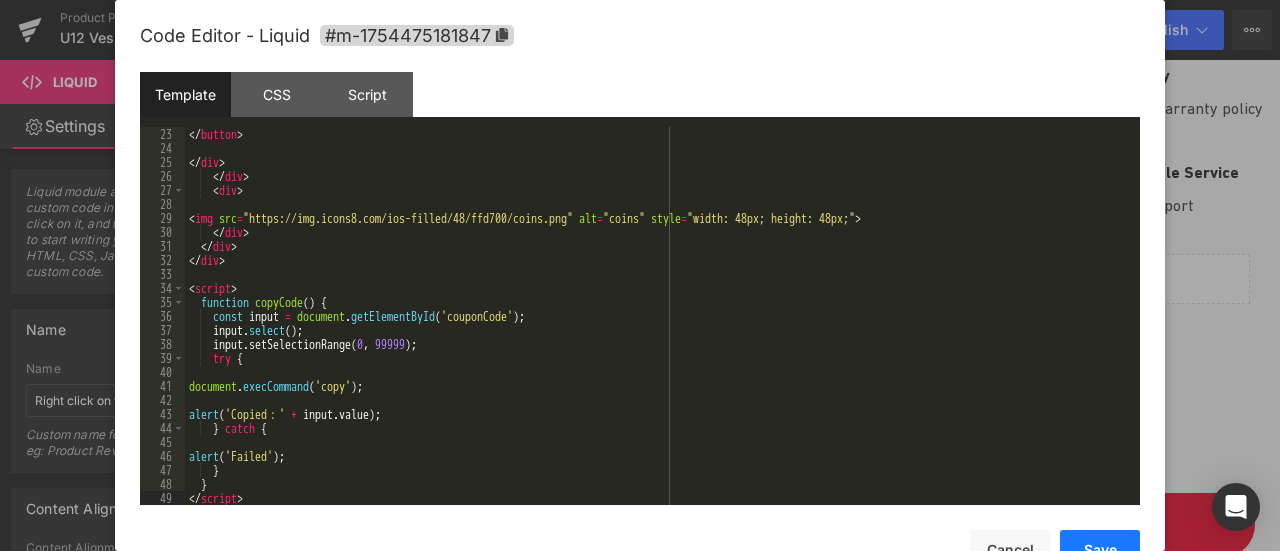 click on "Save" at bounding box center (1100, 550) 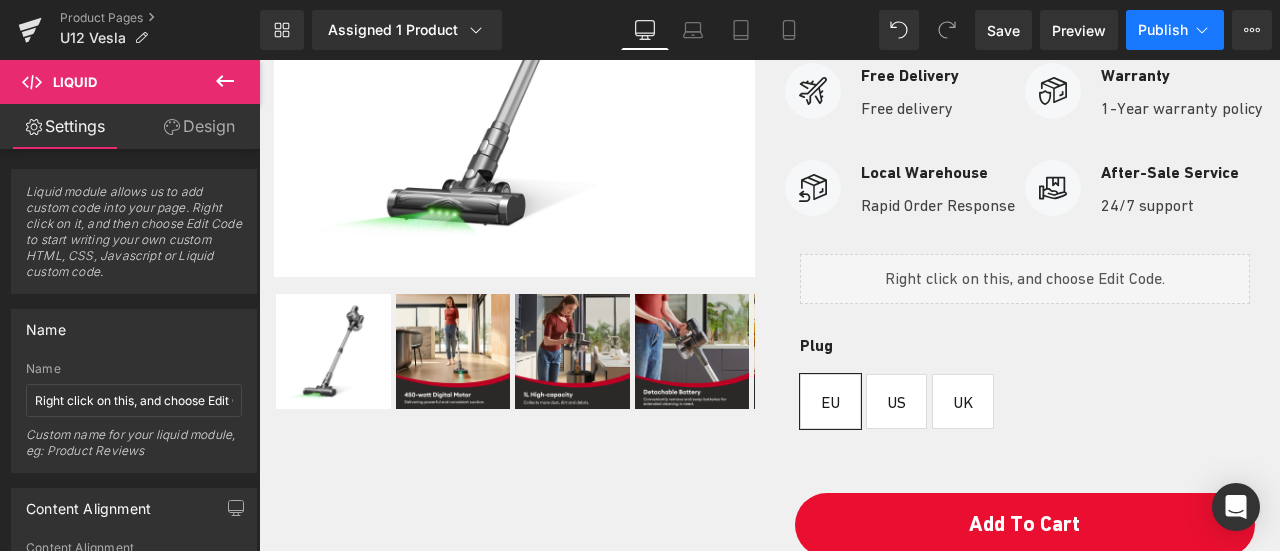 click on "Publish" at bounding box center (1163, 30) 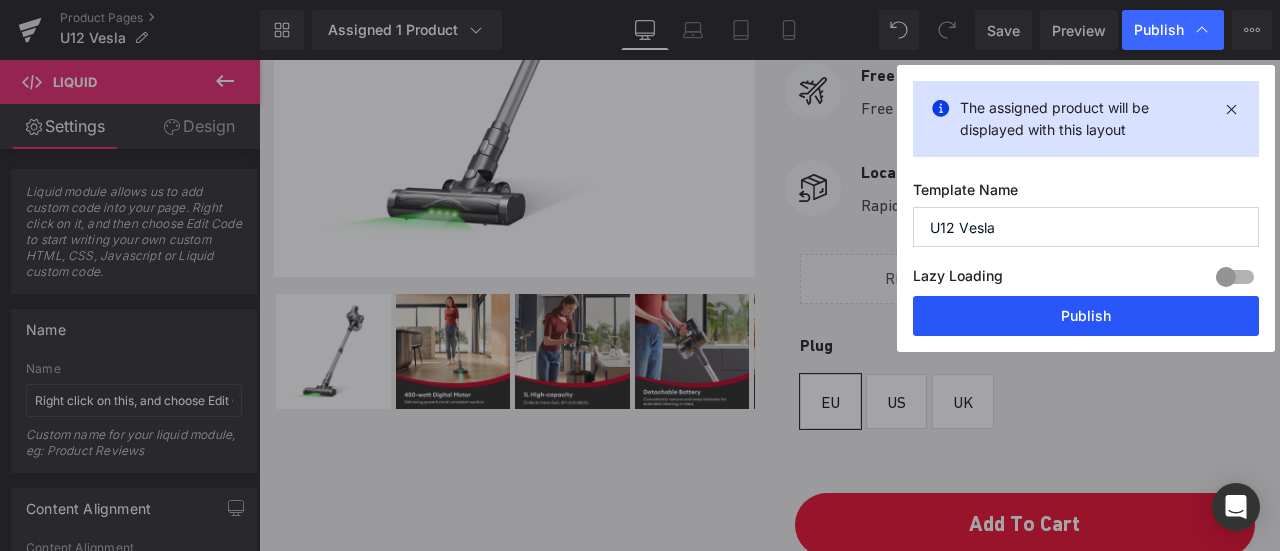 click on "Publish" at bounding box center [1086, 316] 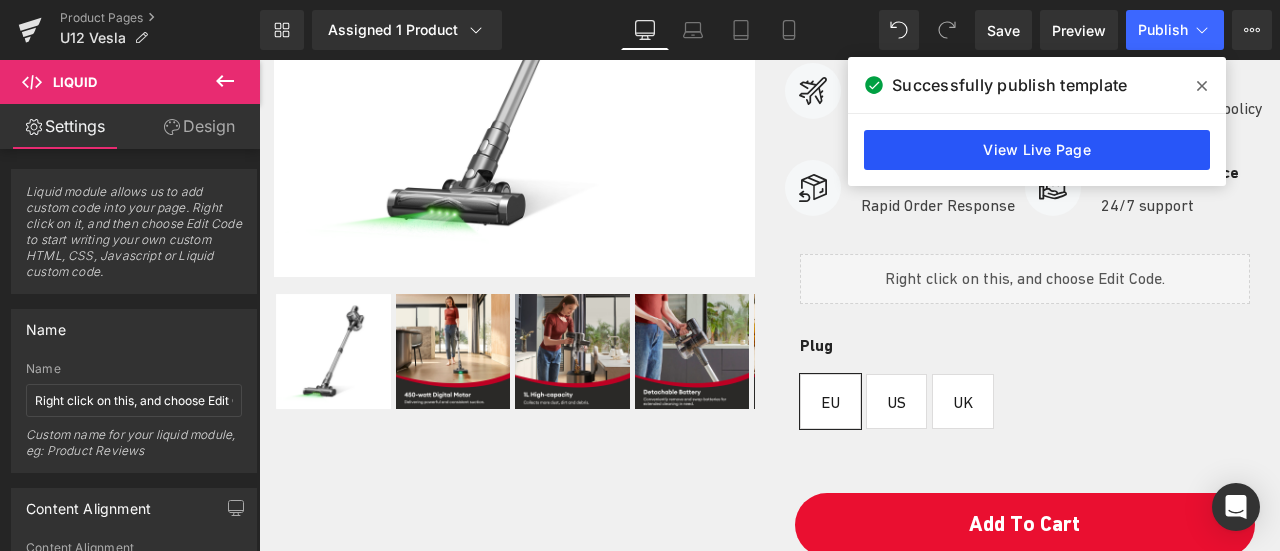 click on "View Live Page" at bounding box center [1037, 150] 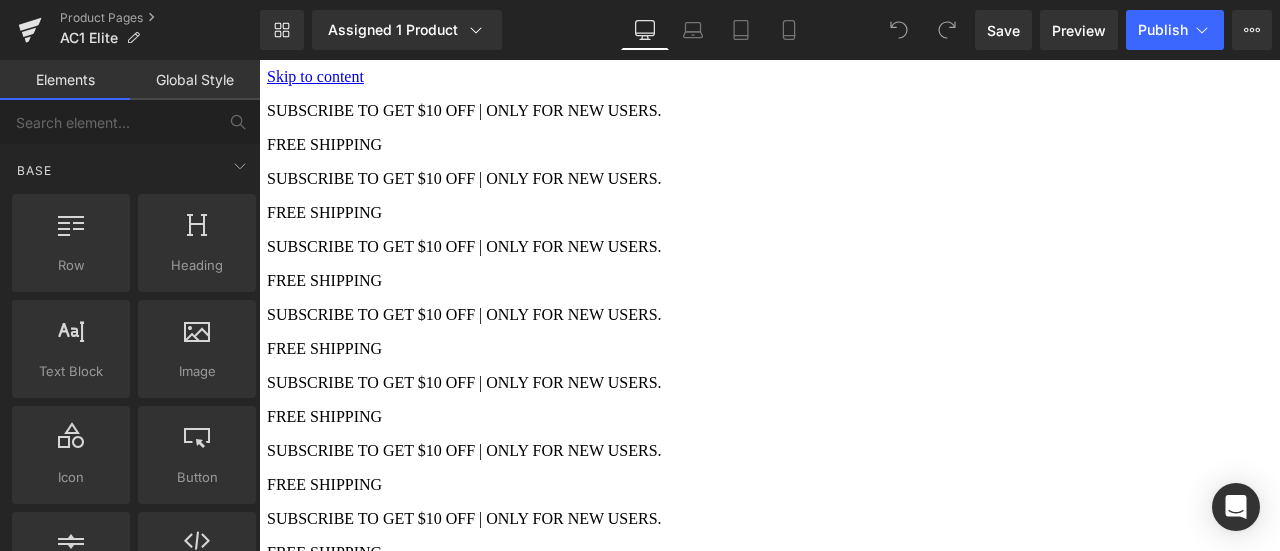 scroll, scrollTop: 0, scrollLeft: 0, axis: both 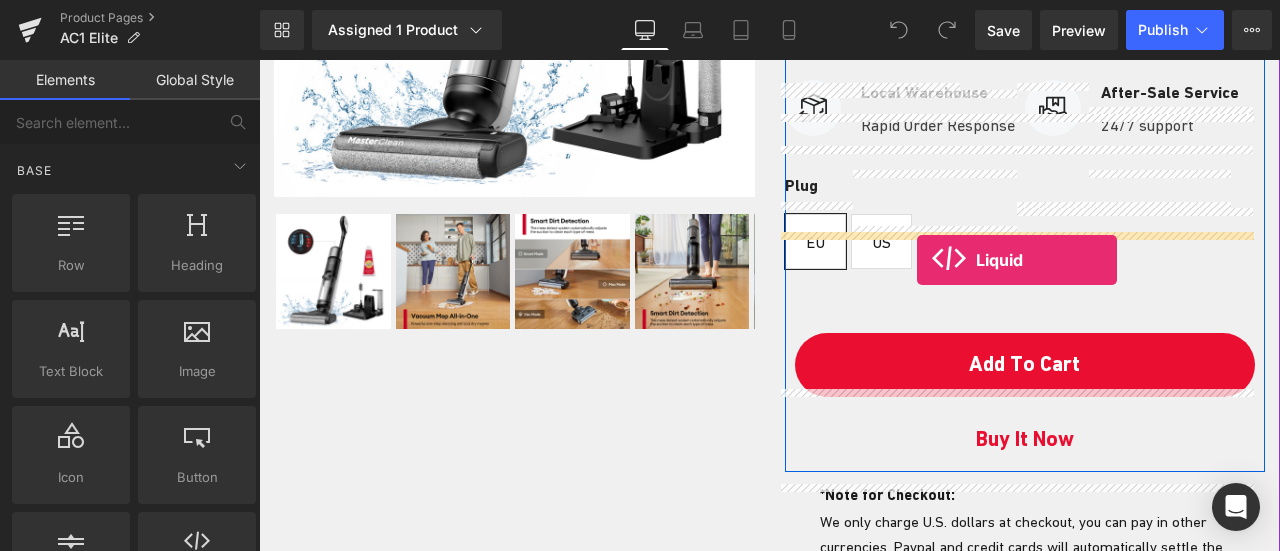 drag, startPoint x: 466, startPoint y: 593, endPoint x: 917, endPoint y: 260, distance: 560.6157 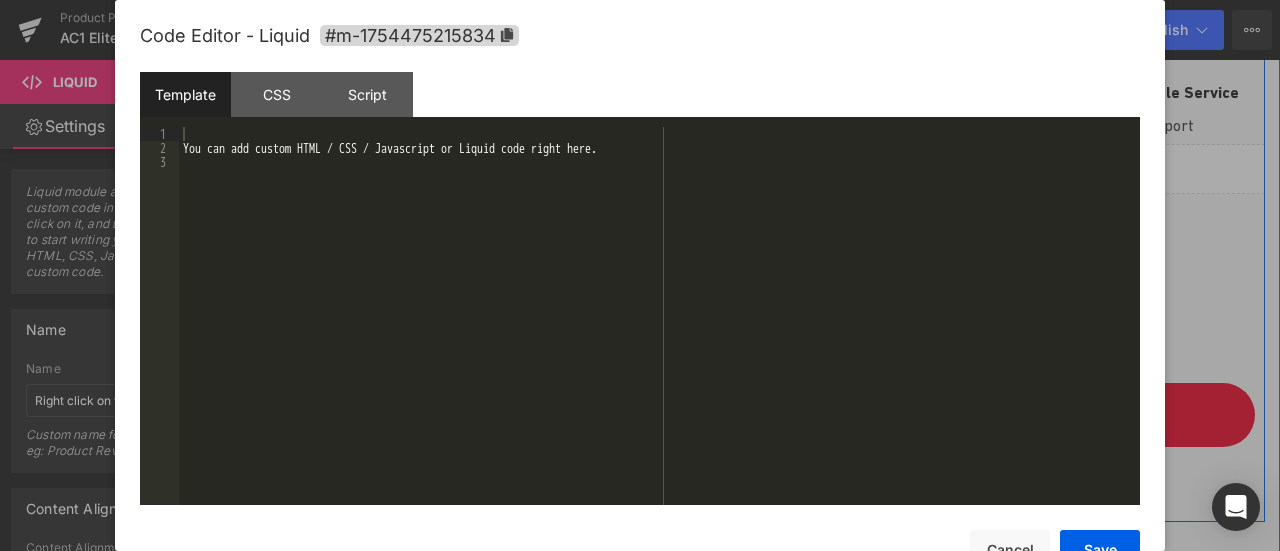 click on "Liquid" at bounding box center (1025, 169) 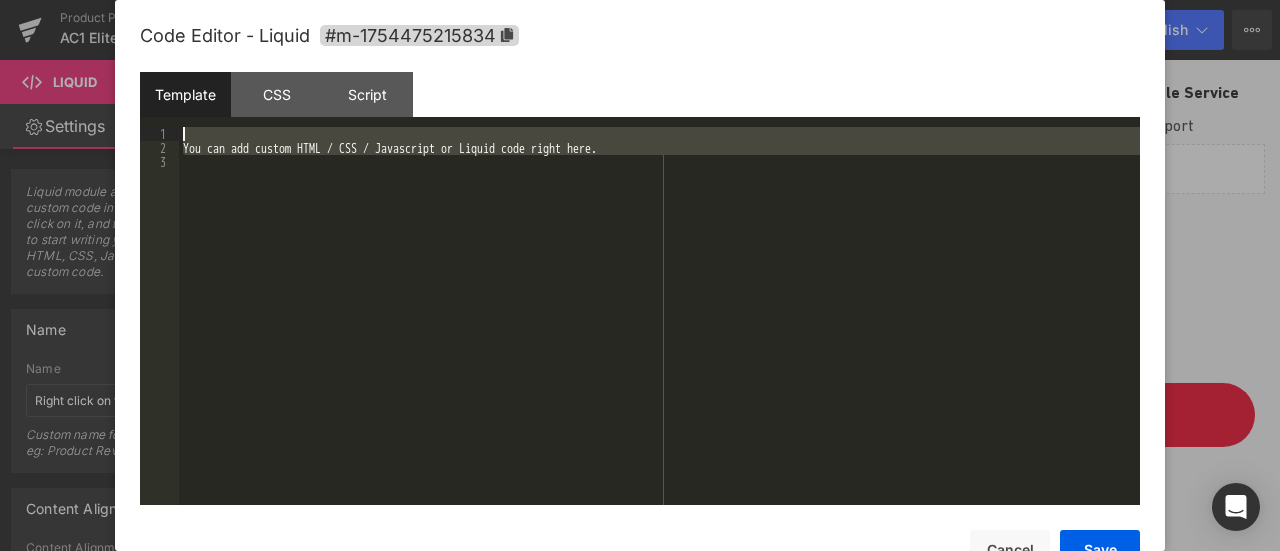 drag, startPoint x: 529, startPoint y: 245, endPoint x: 58, endPoint y: 107, distance: 490.80035 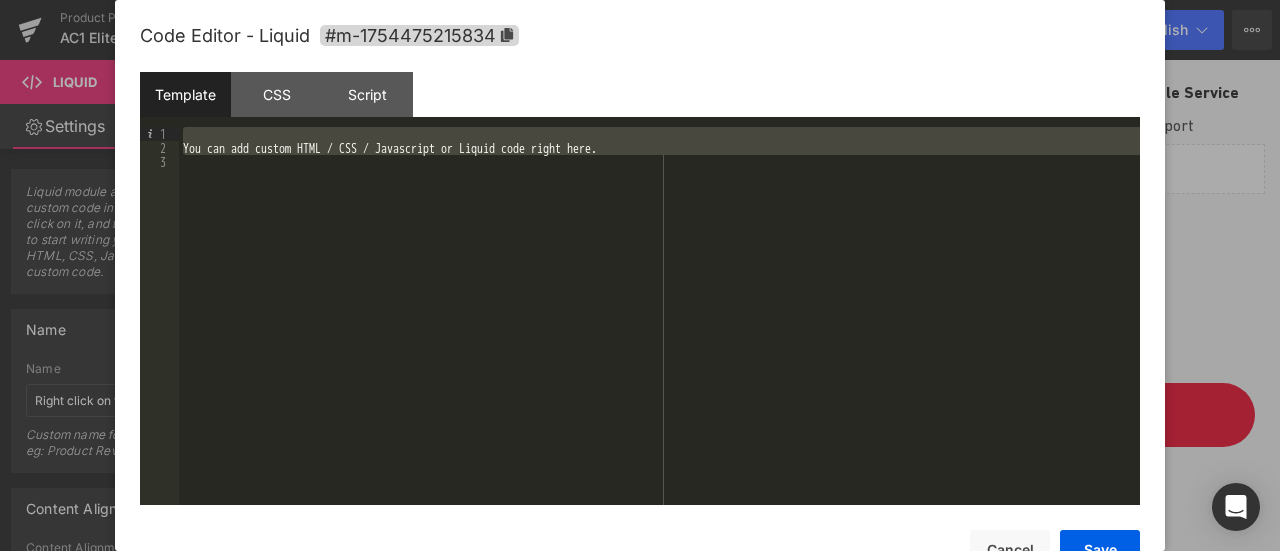 scroll, scrollTop: 378, scrollLeft: 0, axis: vertical 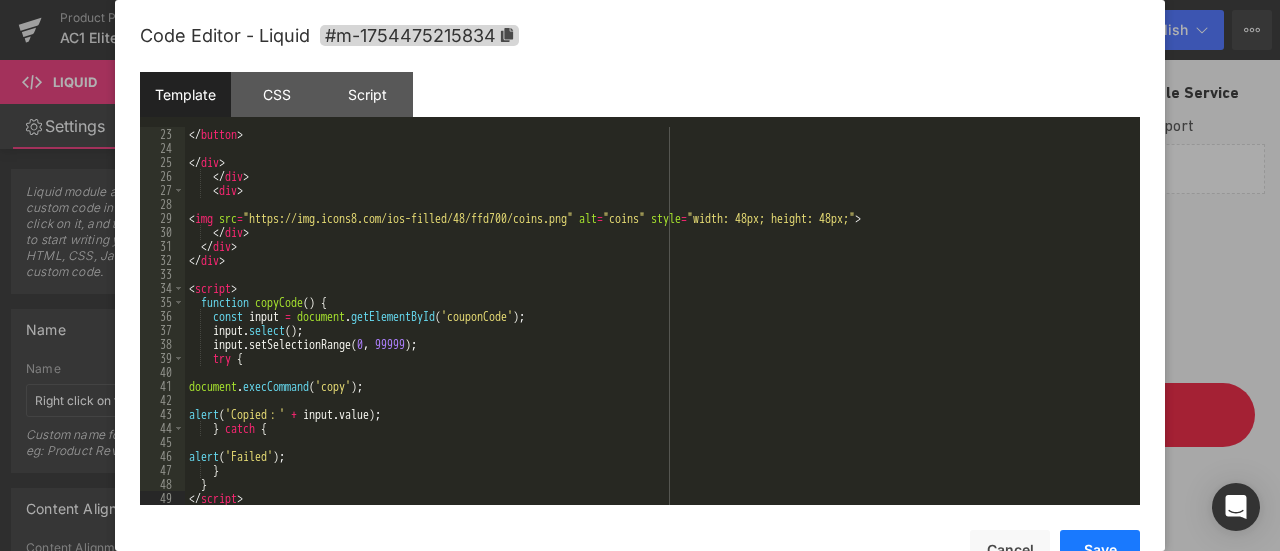 click on "Save" at bounding box center [1100, 550] 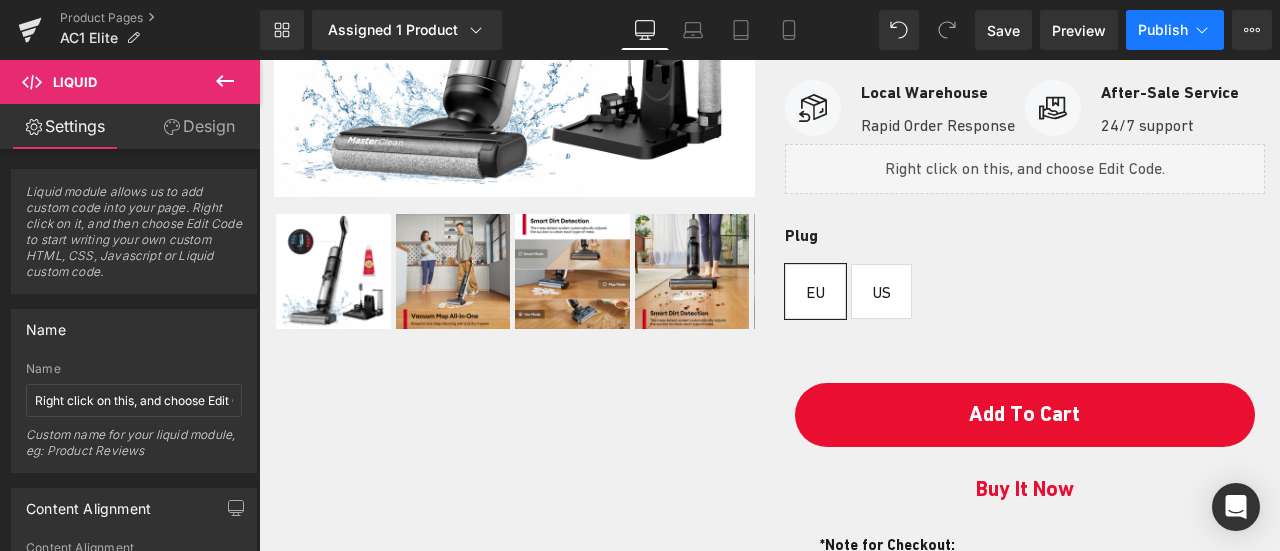 click on "Publish" at bounding box center [1163, 30] 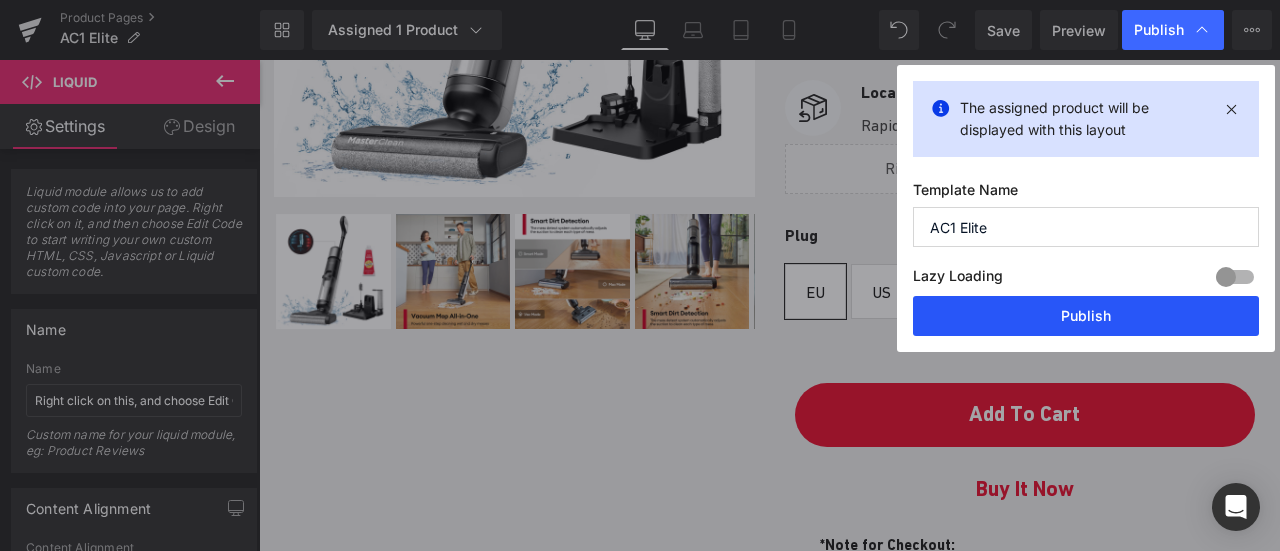 click on "Publish" at bounding box center [1086, 316] 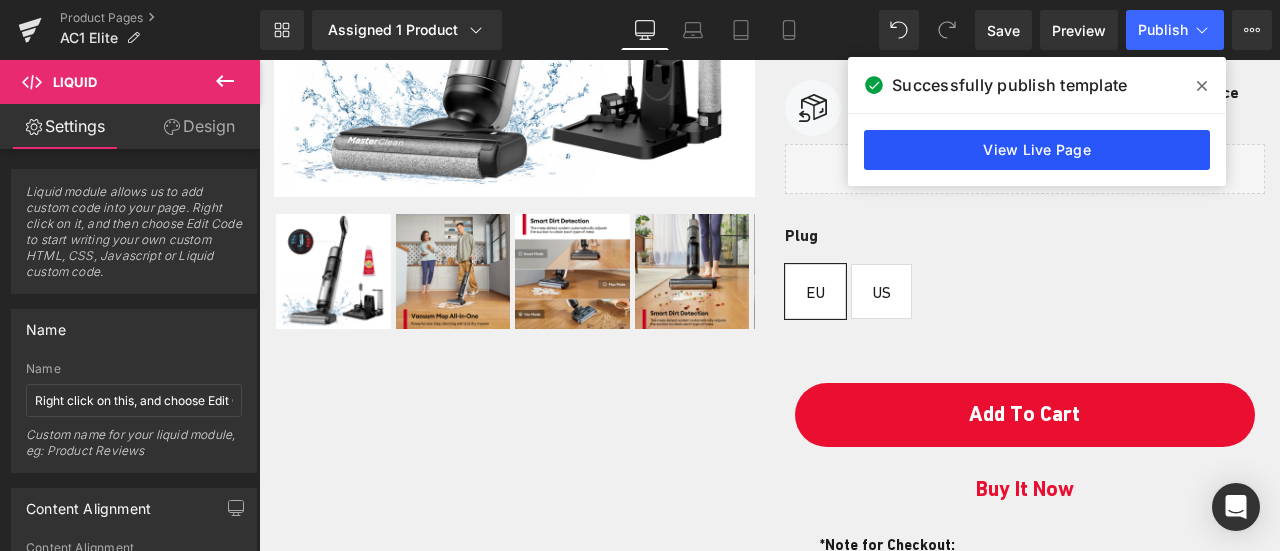 click on "View Live Page" at bounding box center [1037, 150] 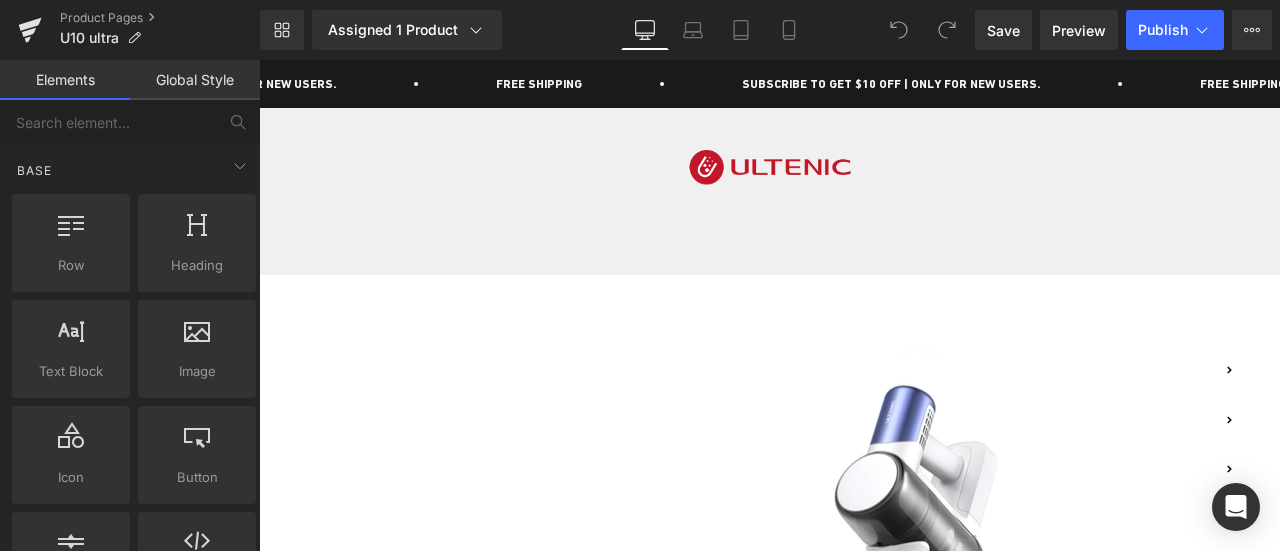 scroll, scrollTop: 0, scrollLeft: 0, axis: both 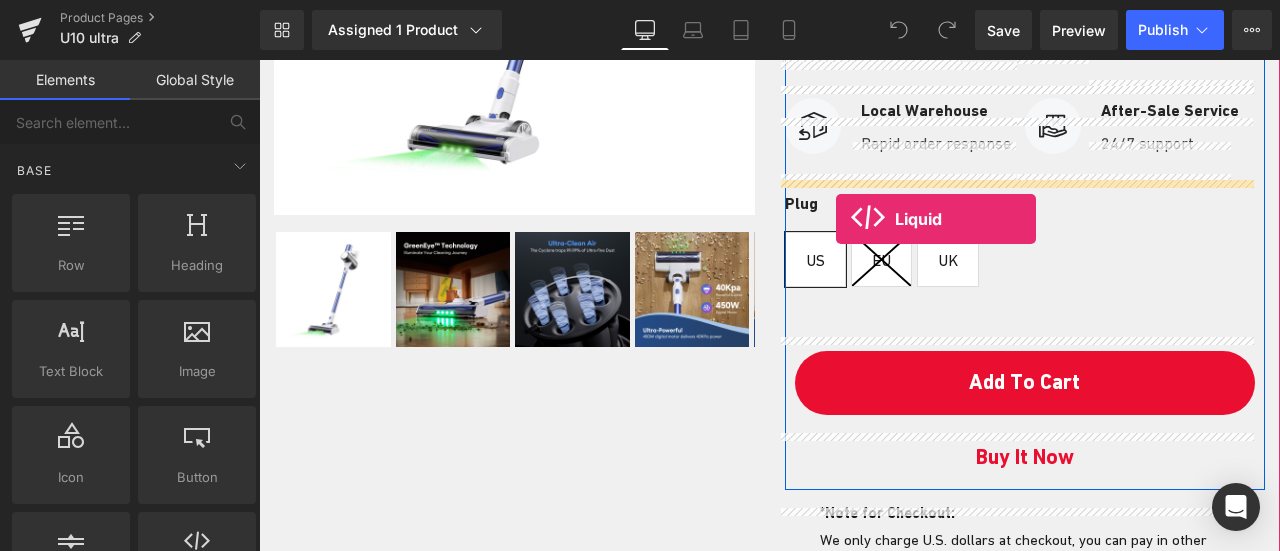 drag, startPoint x: 468, startPoint y: 589, endPoint x: 836, endPoint y: 219, distance: 521.84674 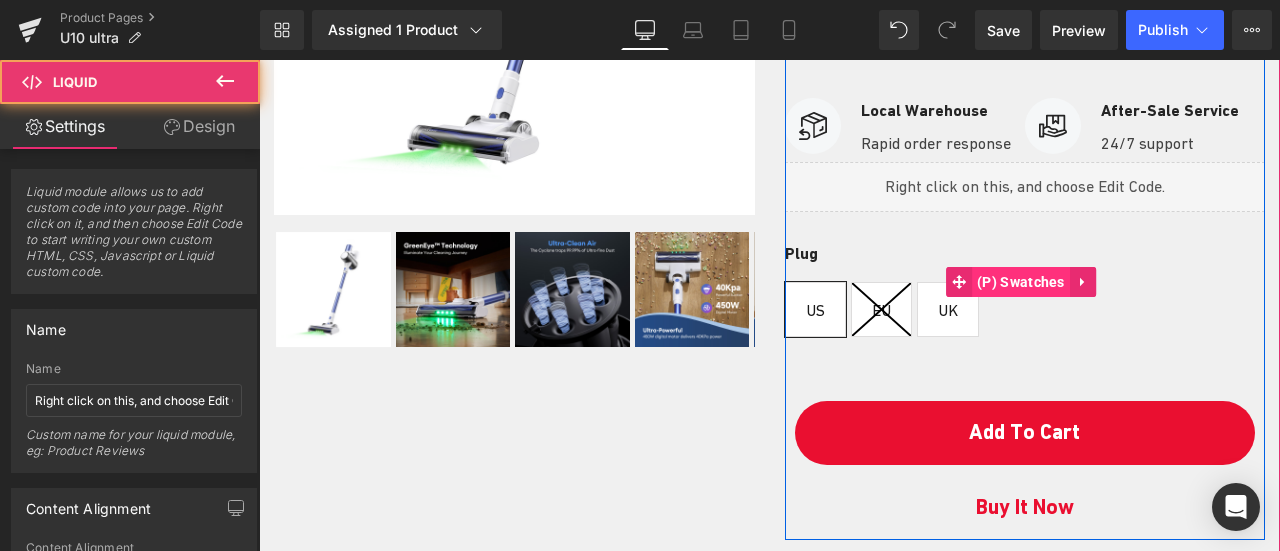 click on "(P) Swatches" at bounding box center (1021, 282) 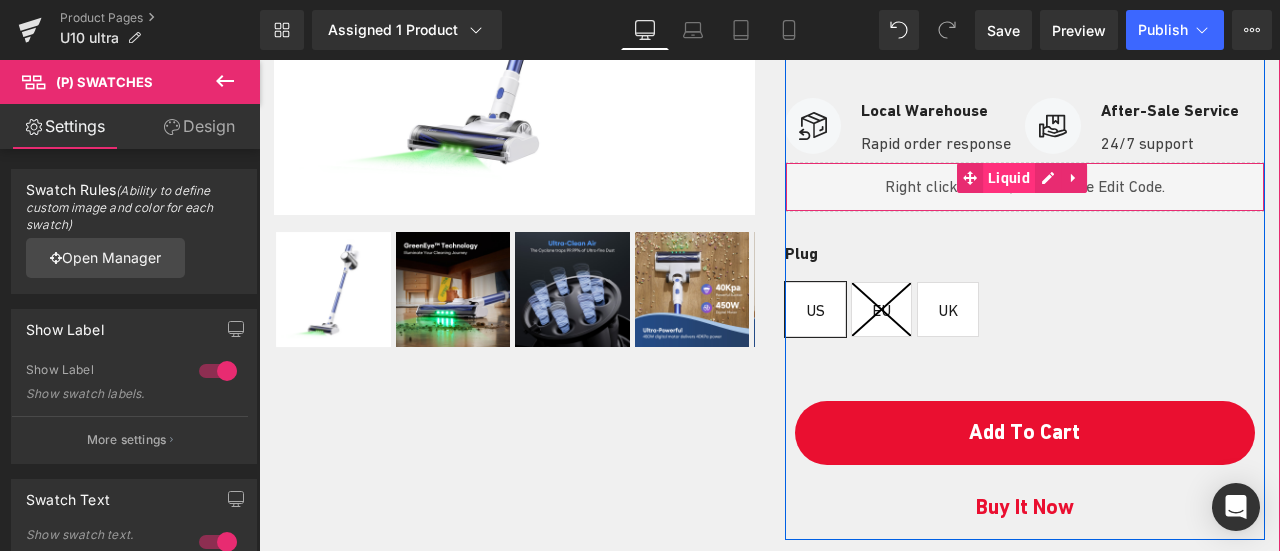 click on "Liquid" at bounding box center [1009, 178] 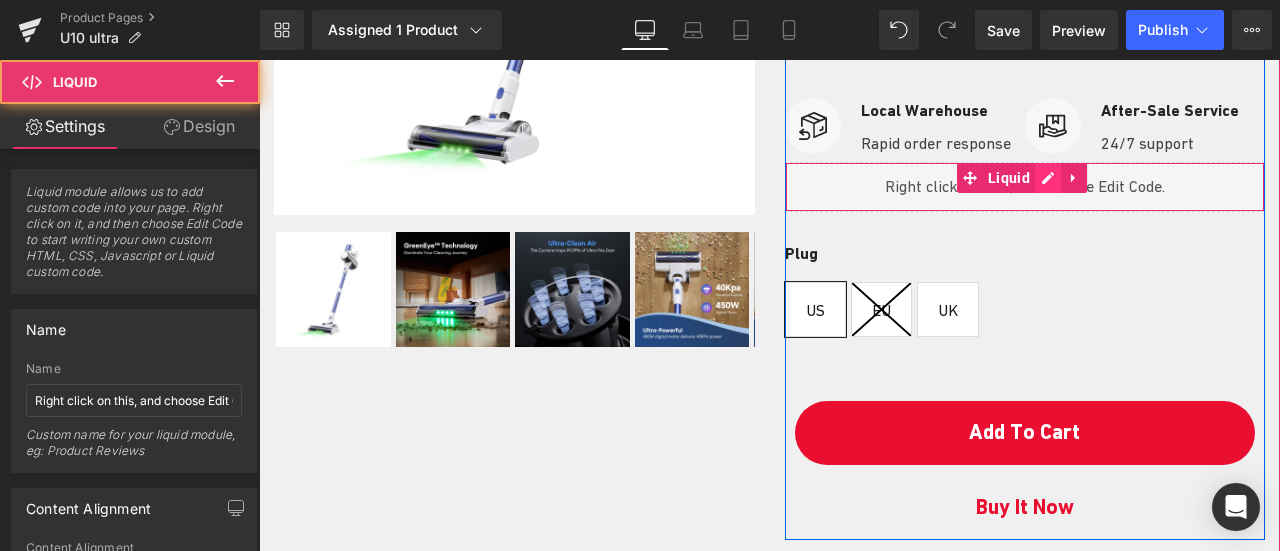 click on "Liquid" at bounding box center (1025, 187) 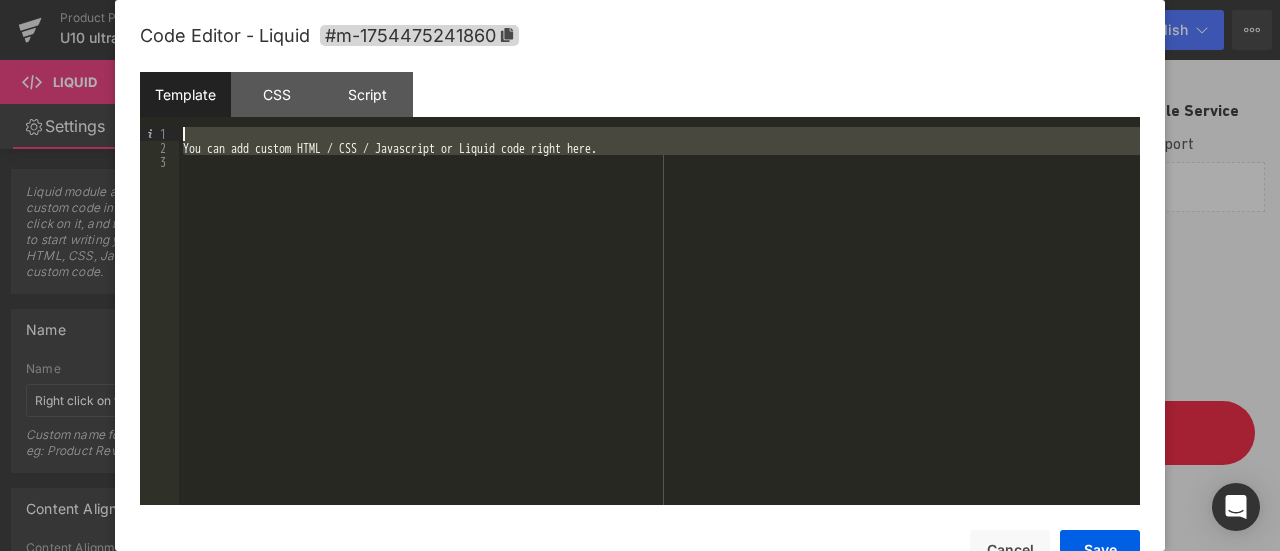 drag, startPoint x: 408, startPoint y: 301, endPoint x: 0, endPoint y: 37, distance: 485.96295 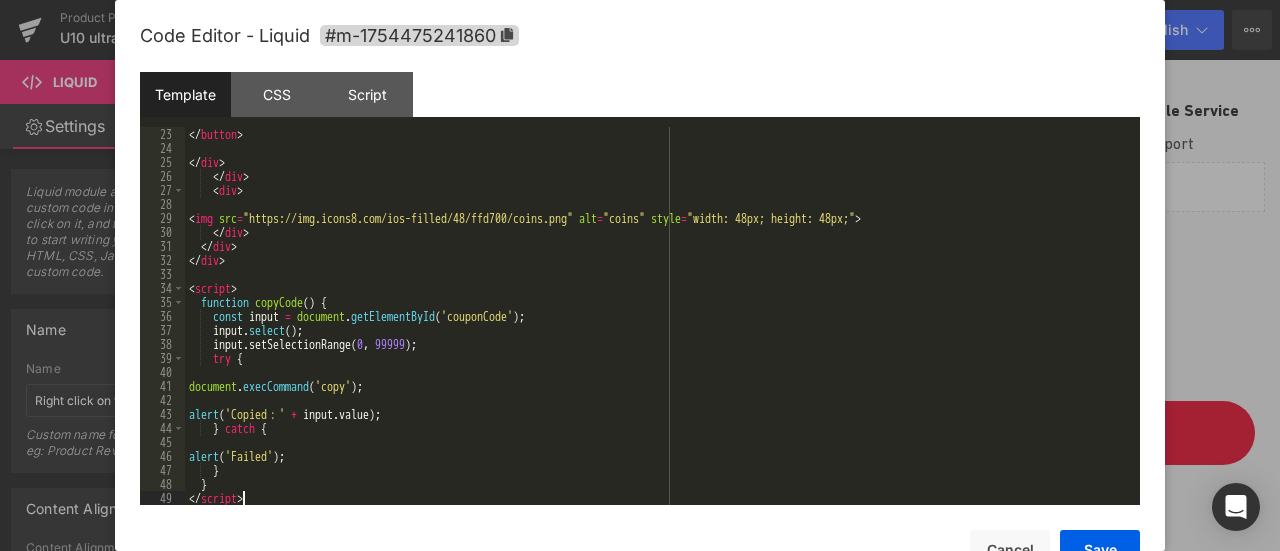 scroll, scrollTop: 378, scrollLeft: 0, axis: vertical 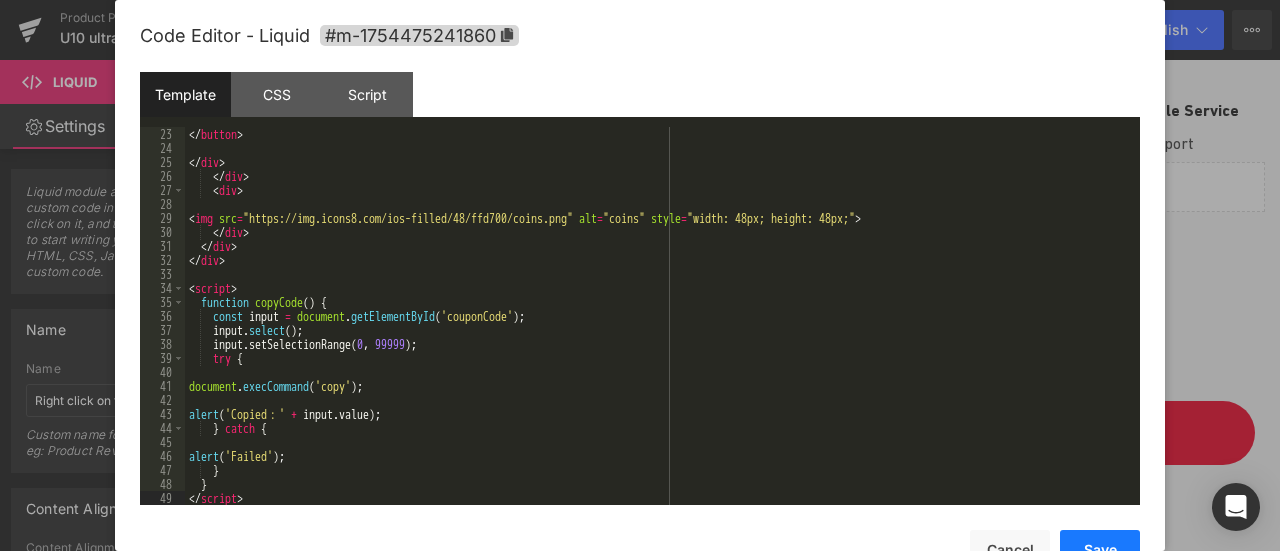 click on "Save" at bounding box center (1100, 550) 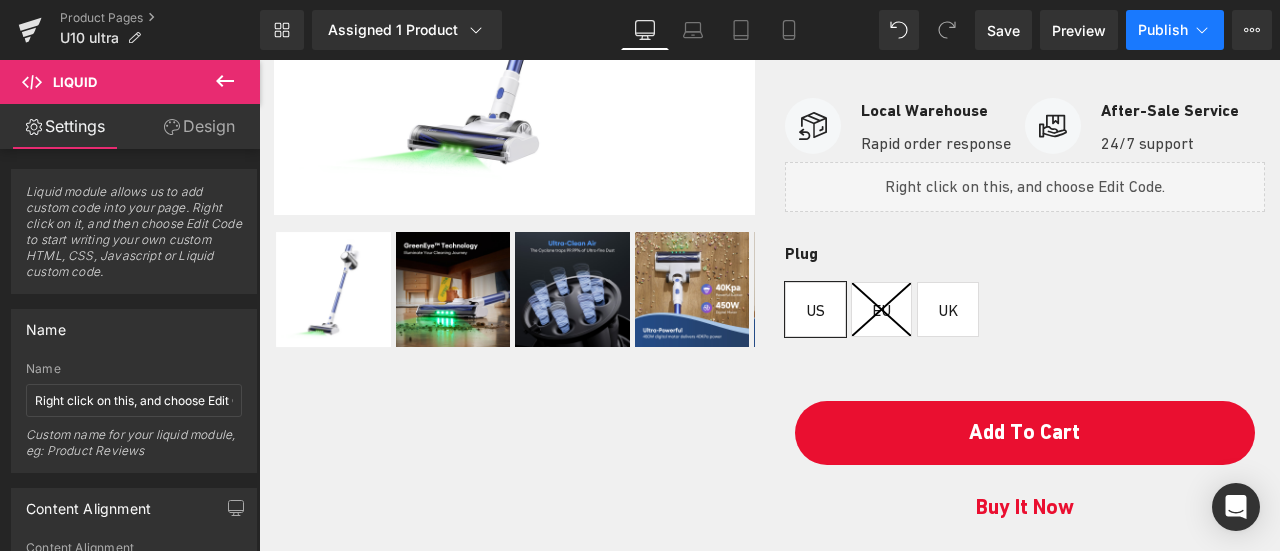 click on "Publish" at bounding box center (1163, 30) 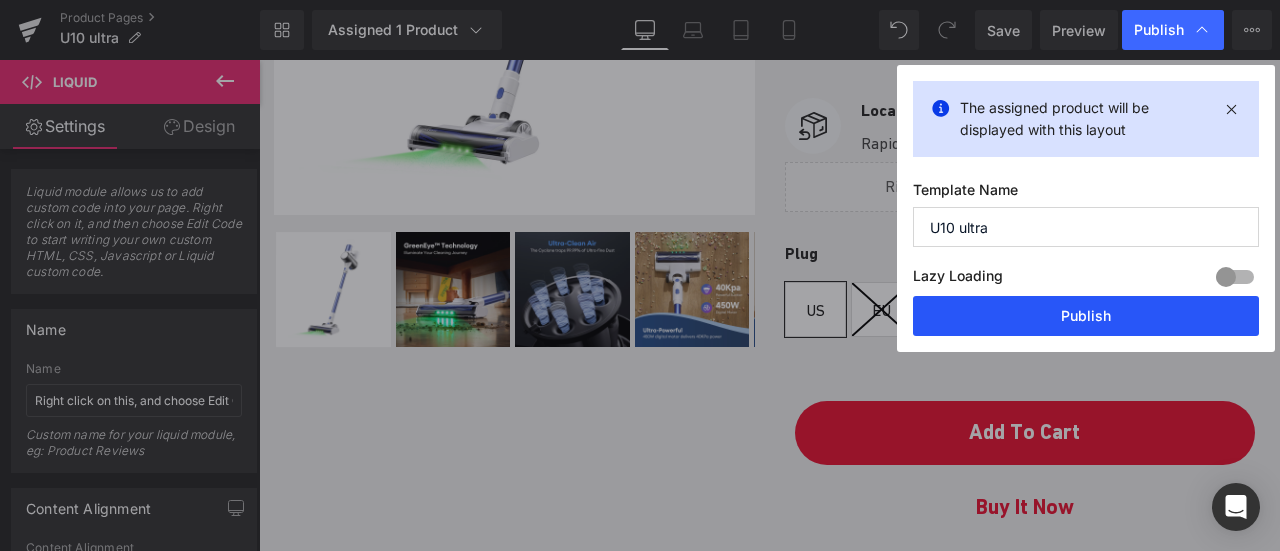 drag, startPoint x: 1012, startPoint y: 321, endPoint x: 737, endPoint y: 151, distance: 323.30325 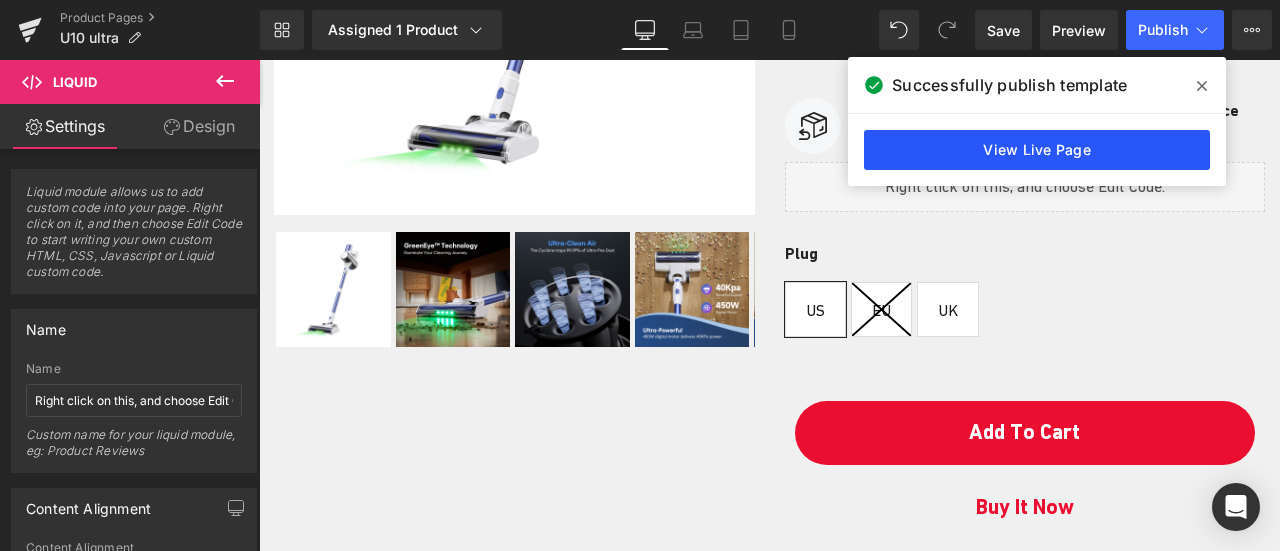 click on "View Live Page" at bounding box center [1037, 150] 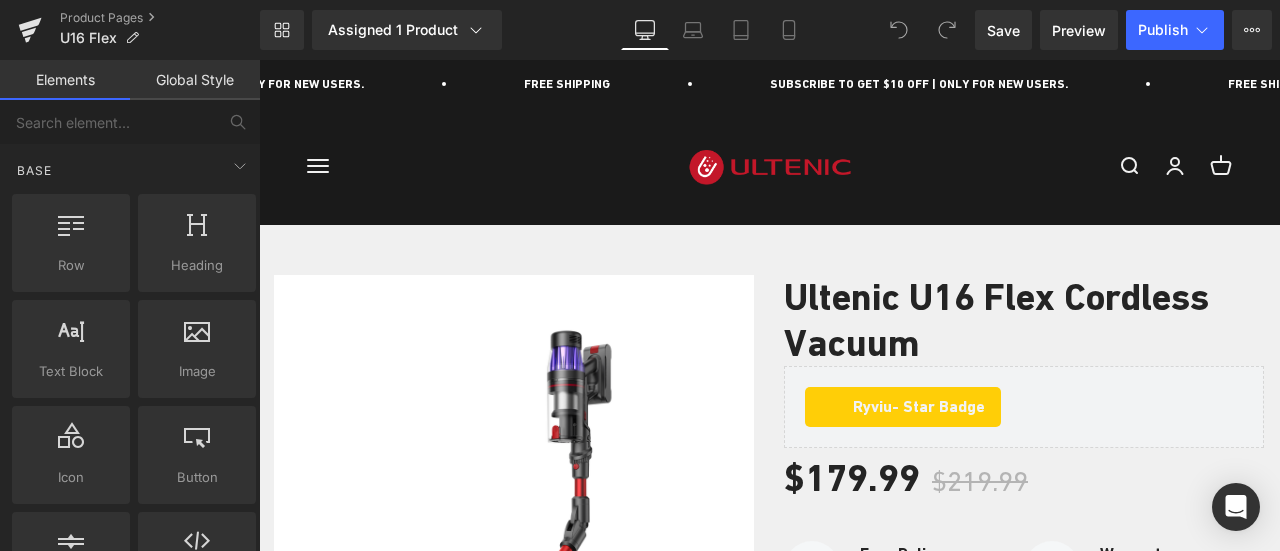scroll, scrollTop: 0, scrollLeft: 0, axis: both 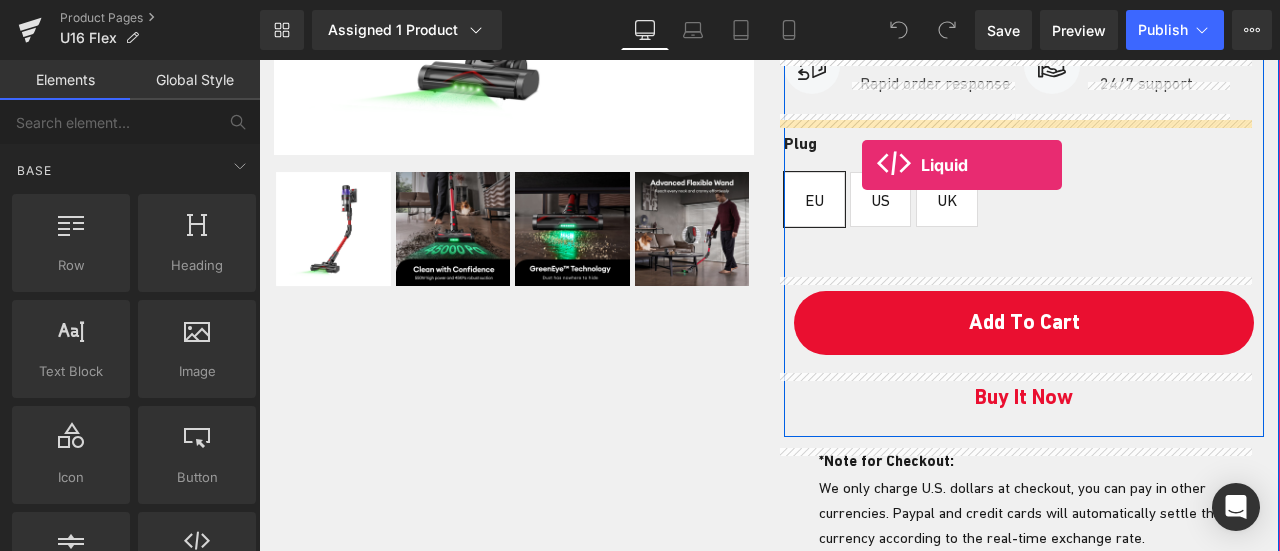 drag, startPoint x: 483, startPoint y: 593, endPoint x: 862, endPoint y: 165, distance: 571.6861 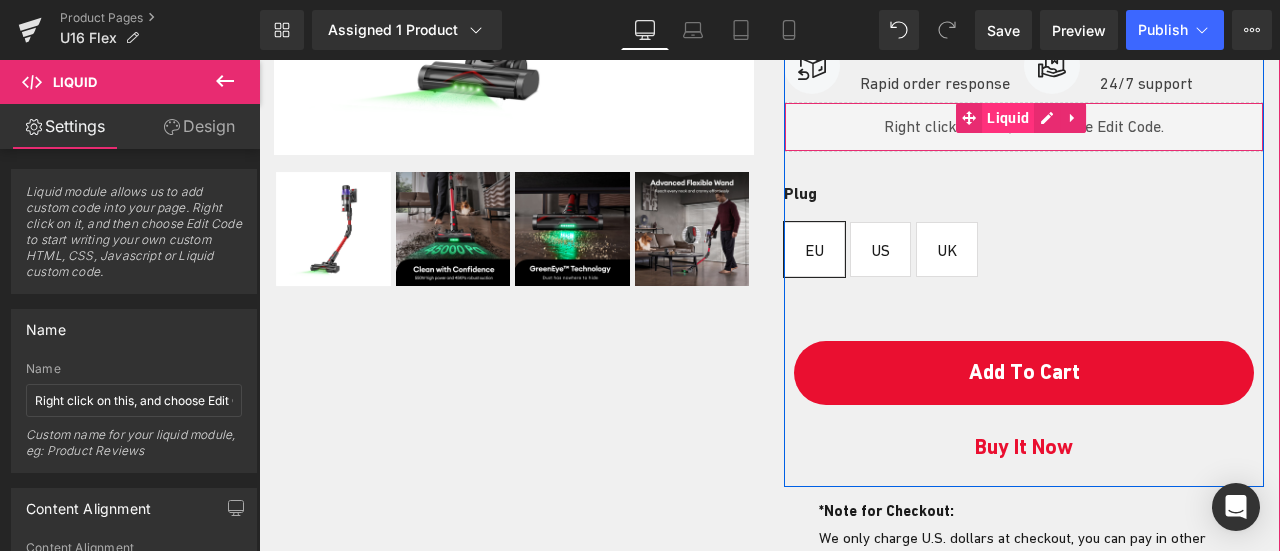 click on "Liquid" at bounding box center (1008, 118) 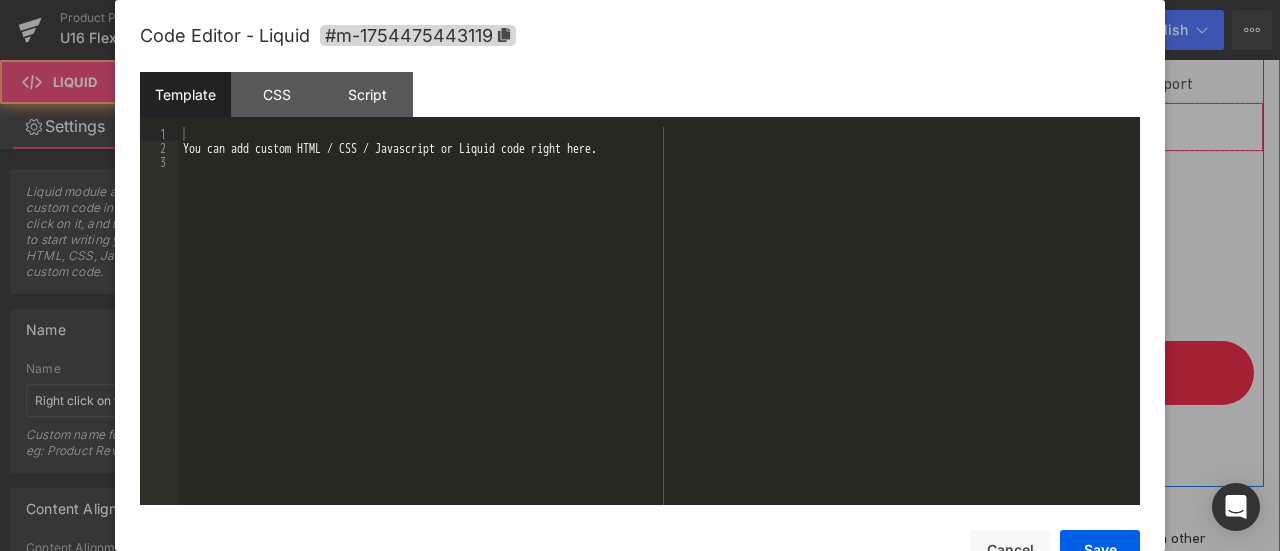 click on "Liquid" at bounding box center [1024, 127] 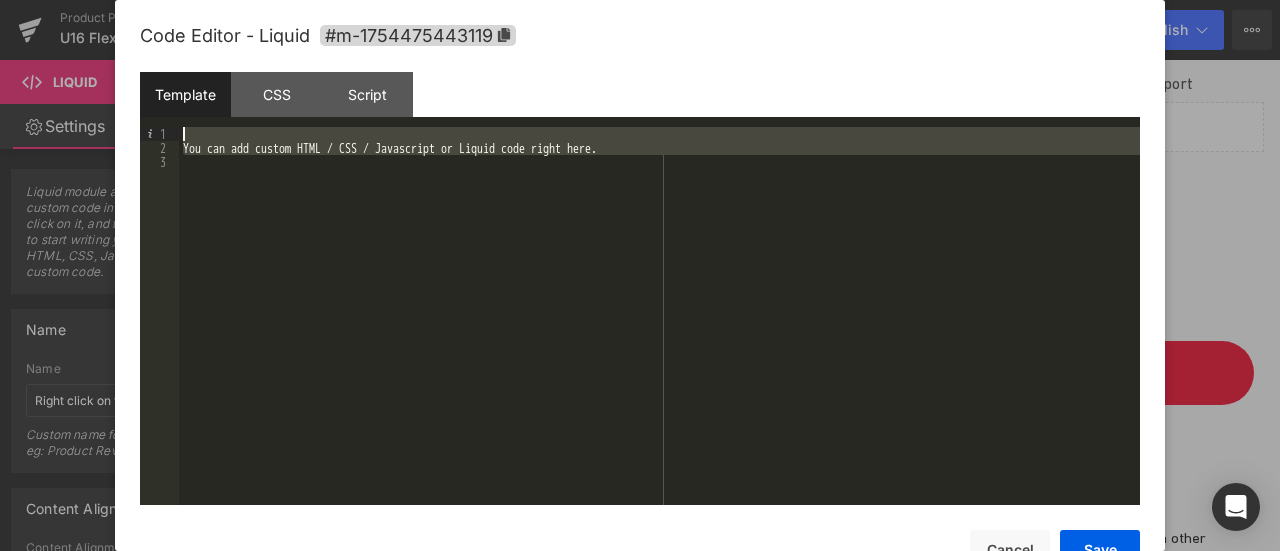 drag, startPoint x: 550, startPoint y: 221, endPoint x: 0, endPoint y: 79, distance: 568.0352 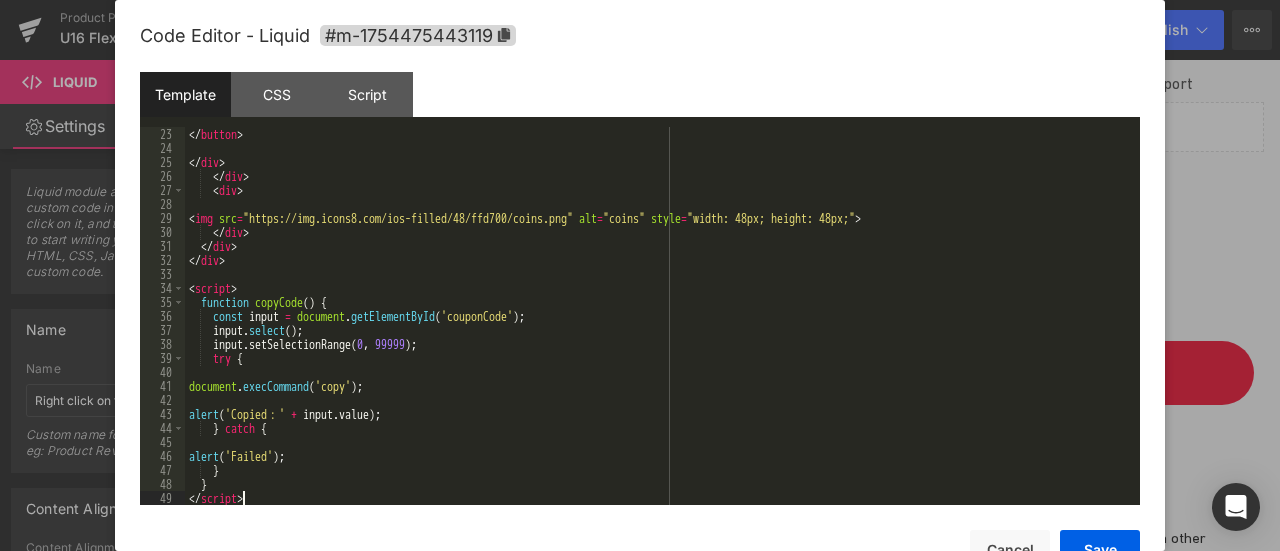 scroll, scrollTop: 378, scrollLeft: 0, axis: vertical 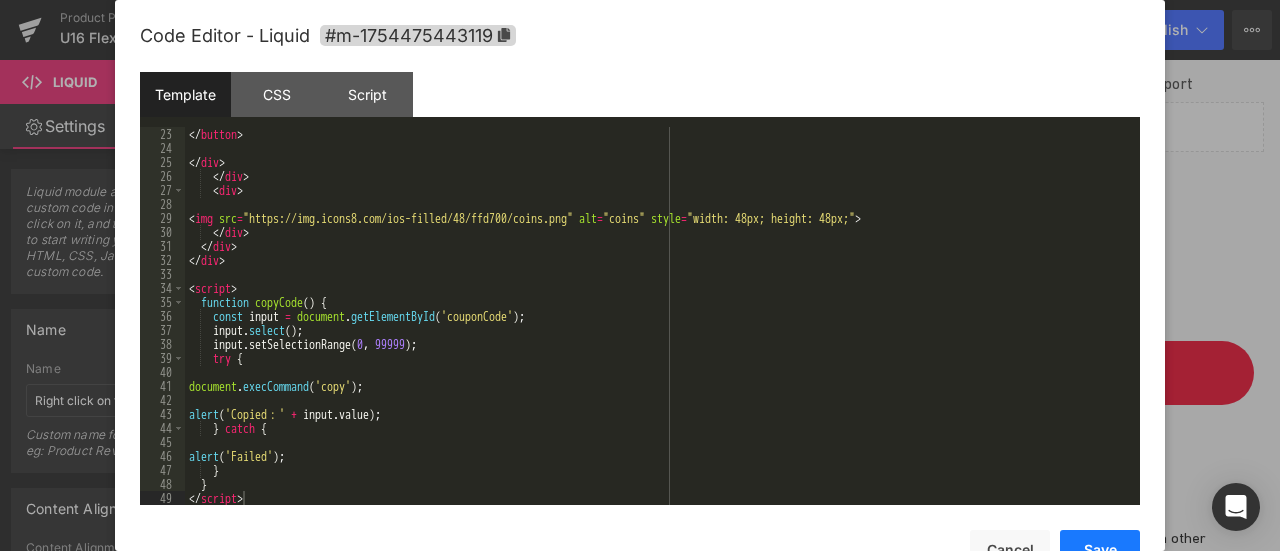 click on "Save" at bounding box center [1100, 550] 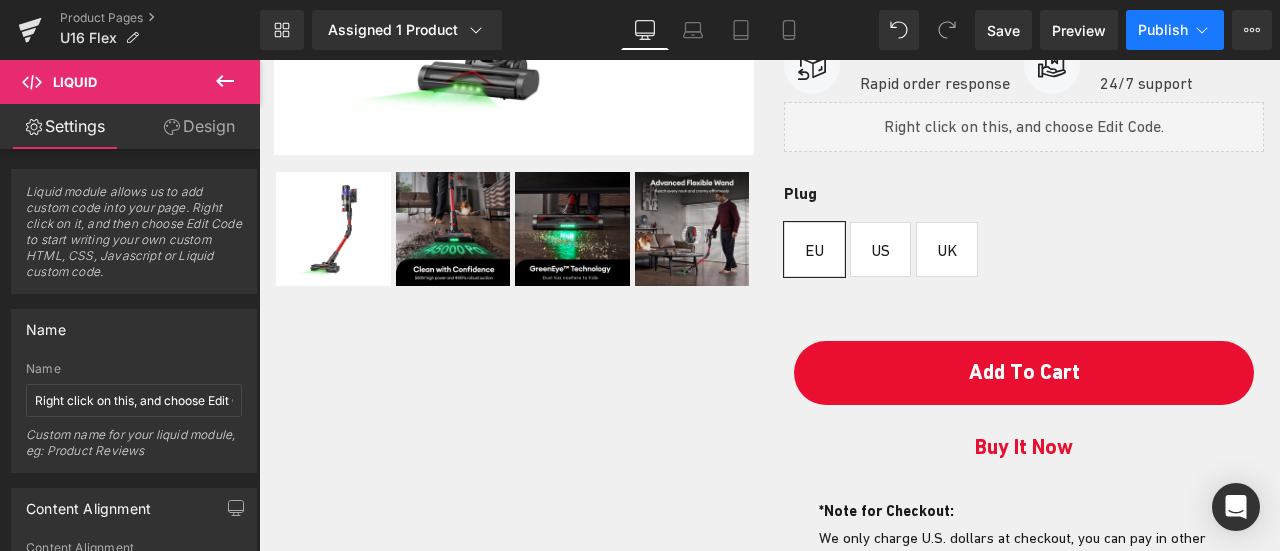 click on "Publish" at bounding box center (1163, 30) 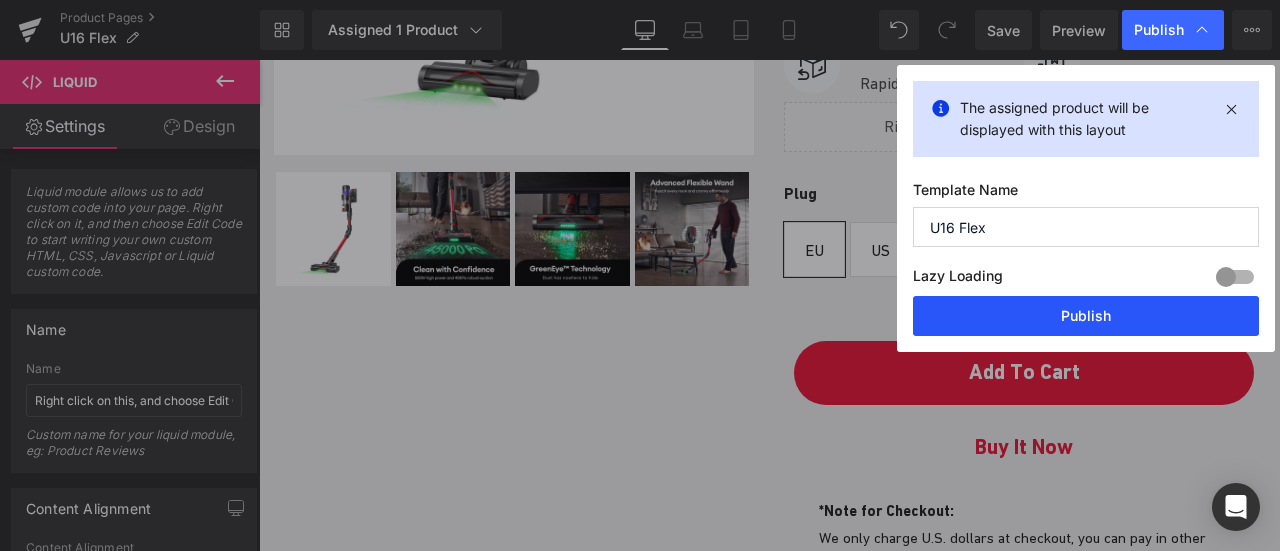 click on "Publish" at bounding box center (1086, 316) 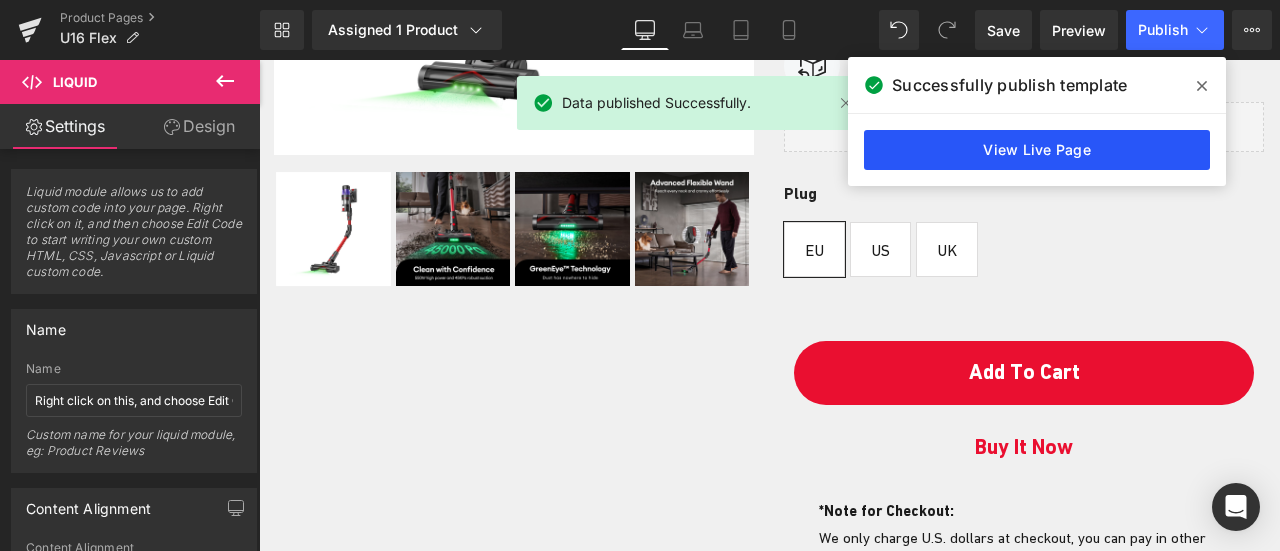 click on "View Live Page" at bounding box center [1037, 150] 